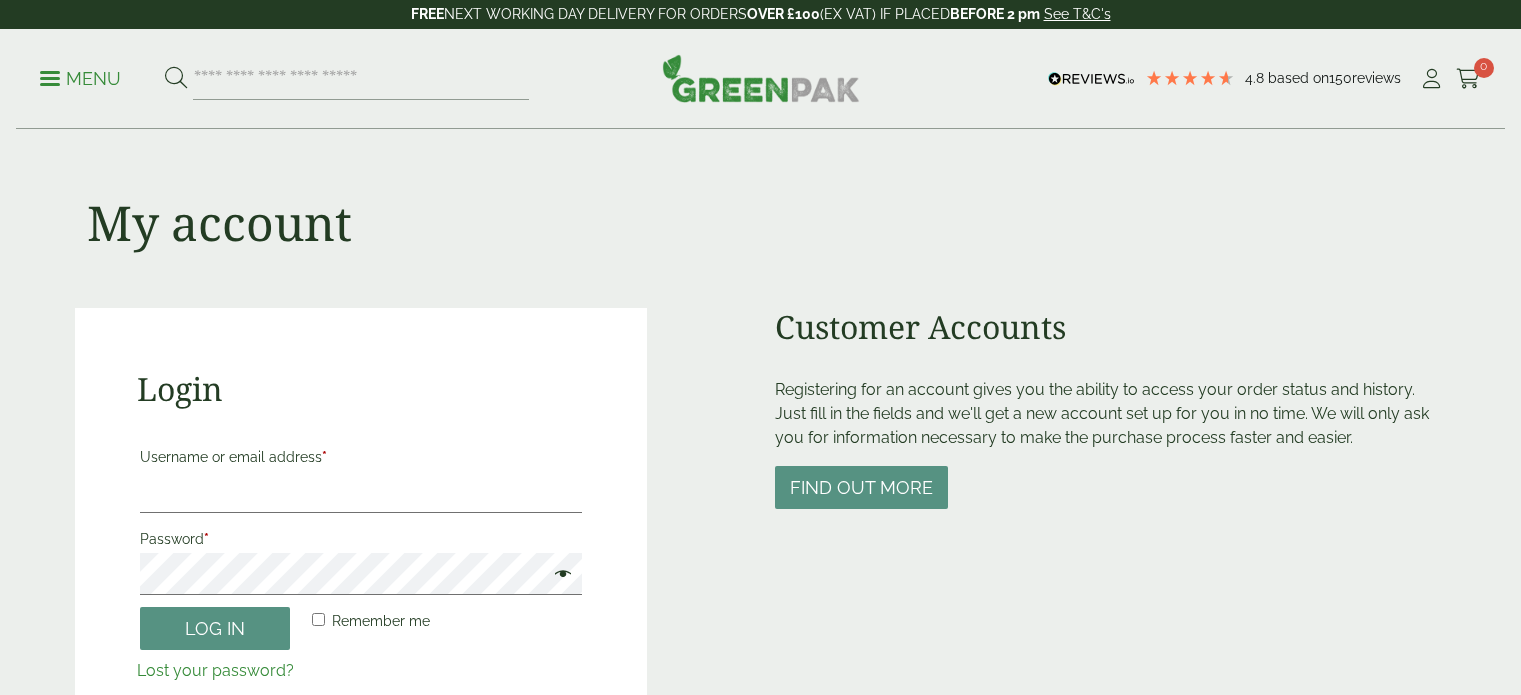 scroll, scrollTop: 0, scrollLeft: 0, axis: both 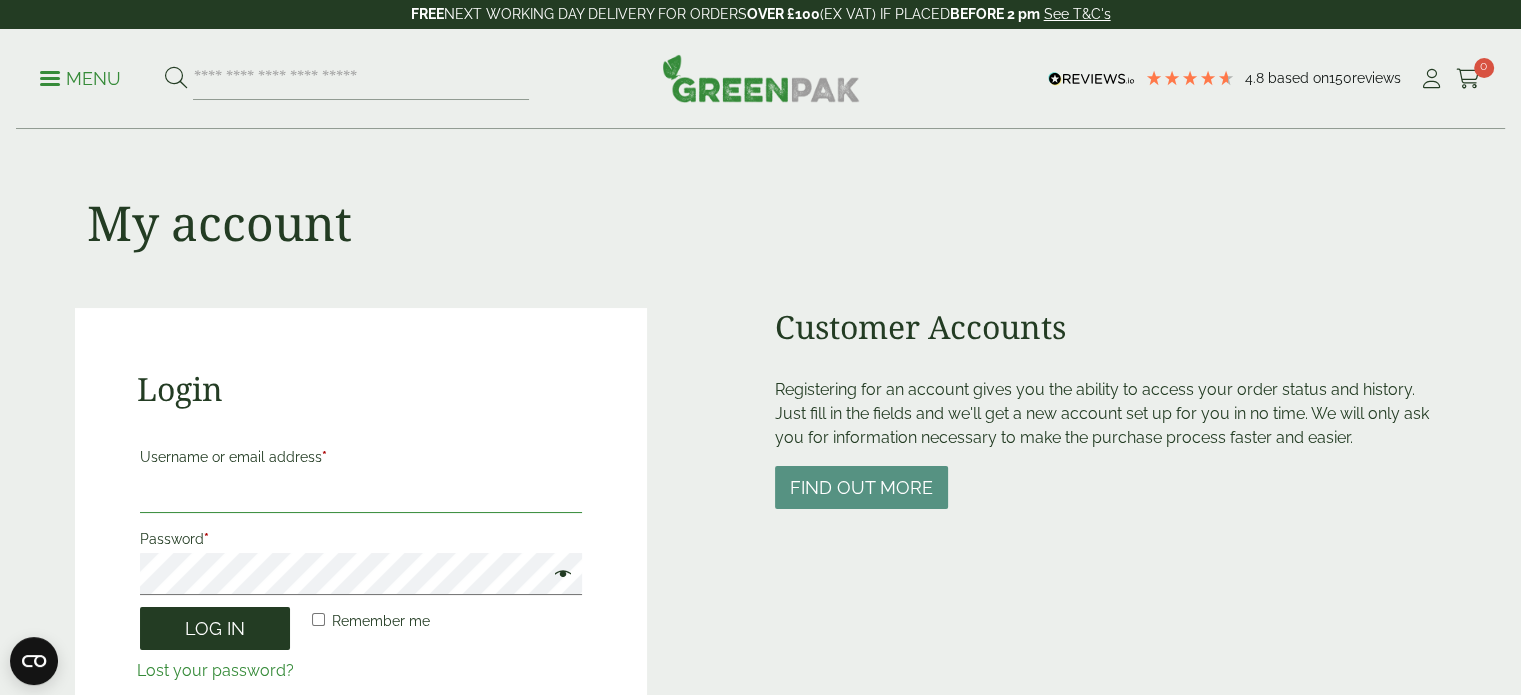 type on "**********" 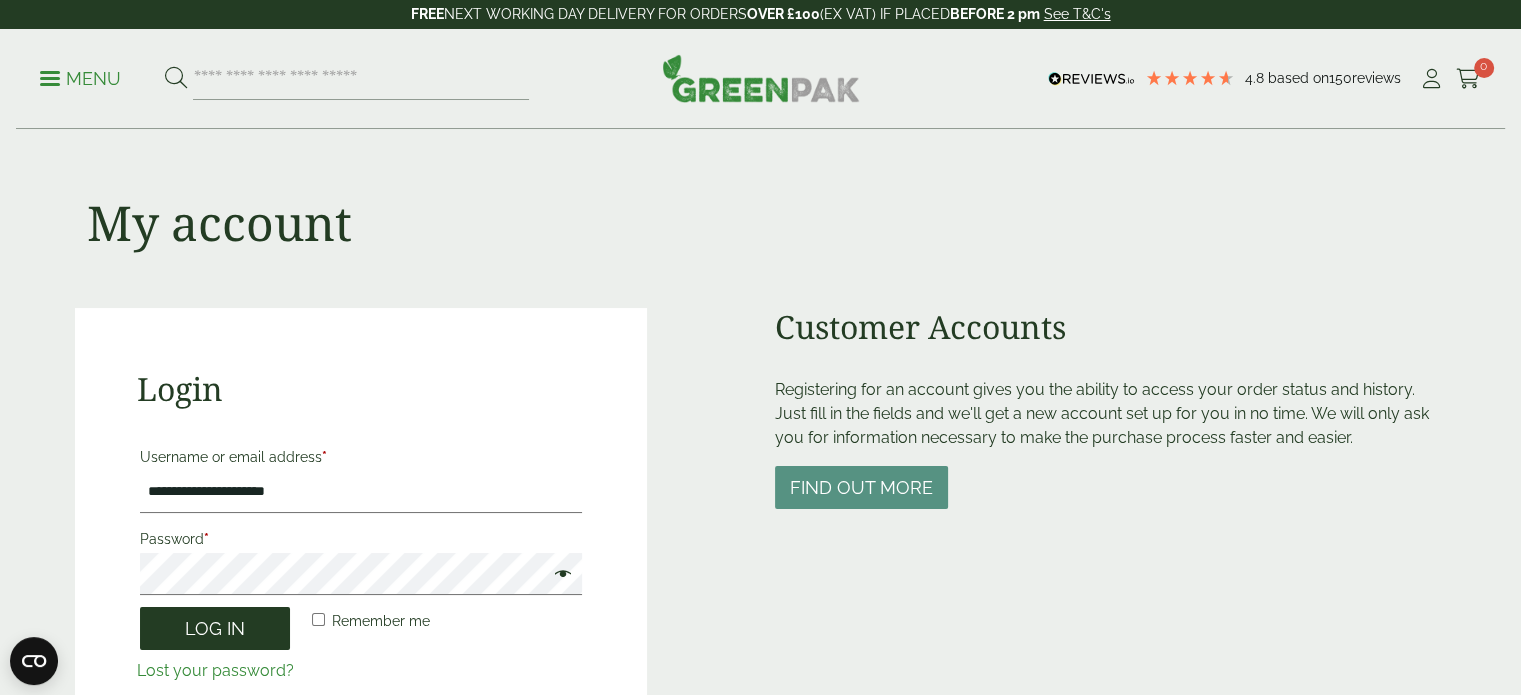 click on "Log in" at bounding box center [215, 628] 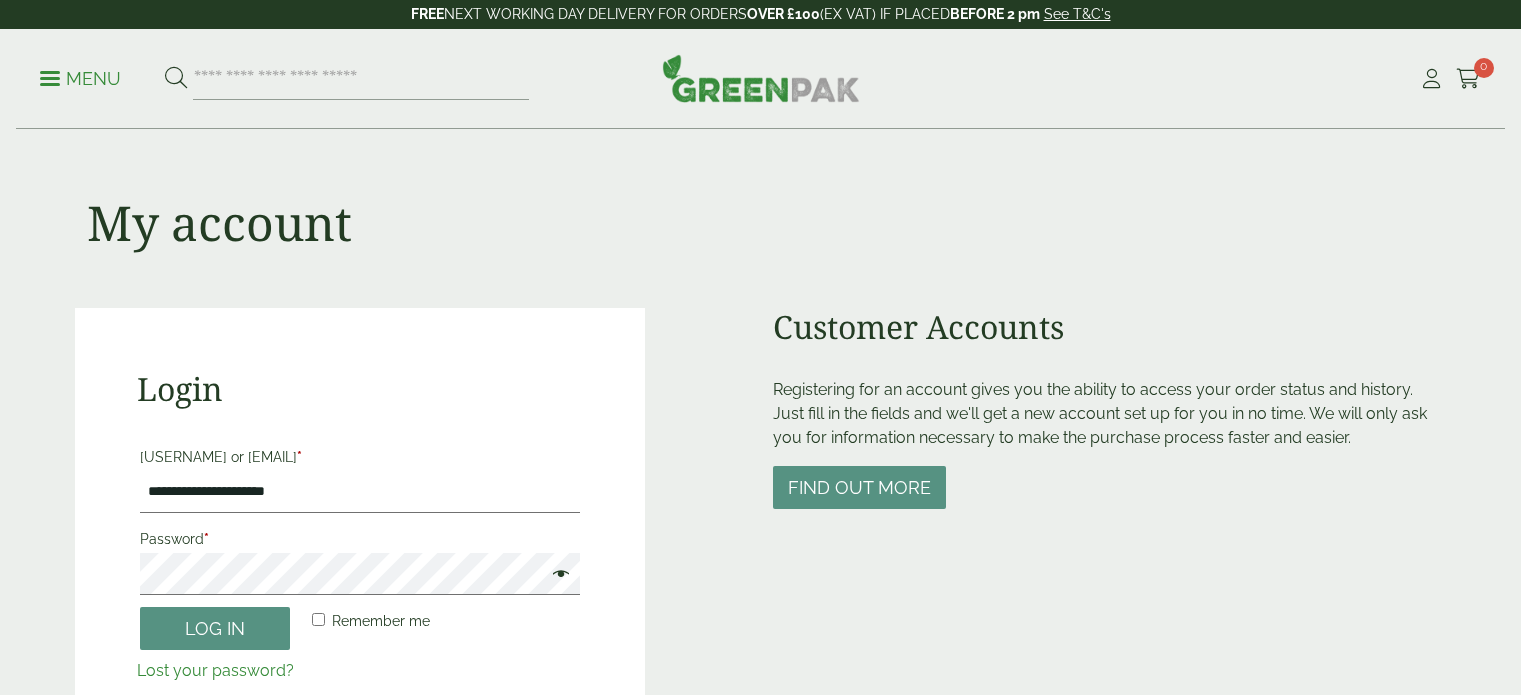 scroll, scrollTop: 0, scrollLeft: 0, axis: both 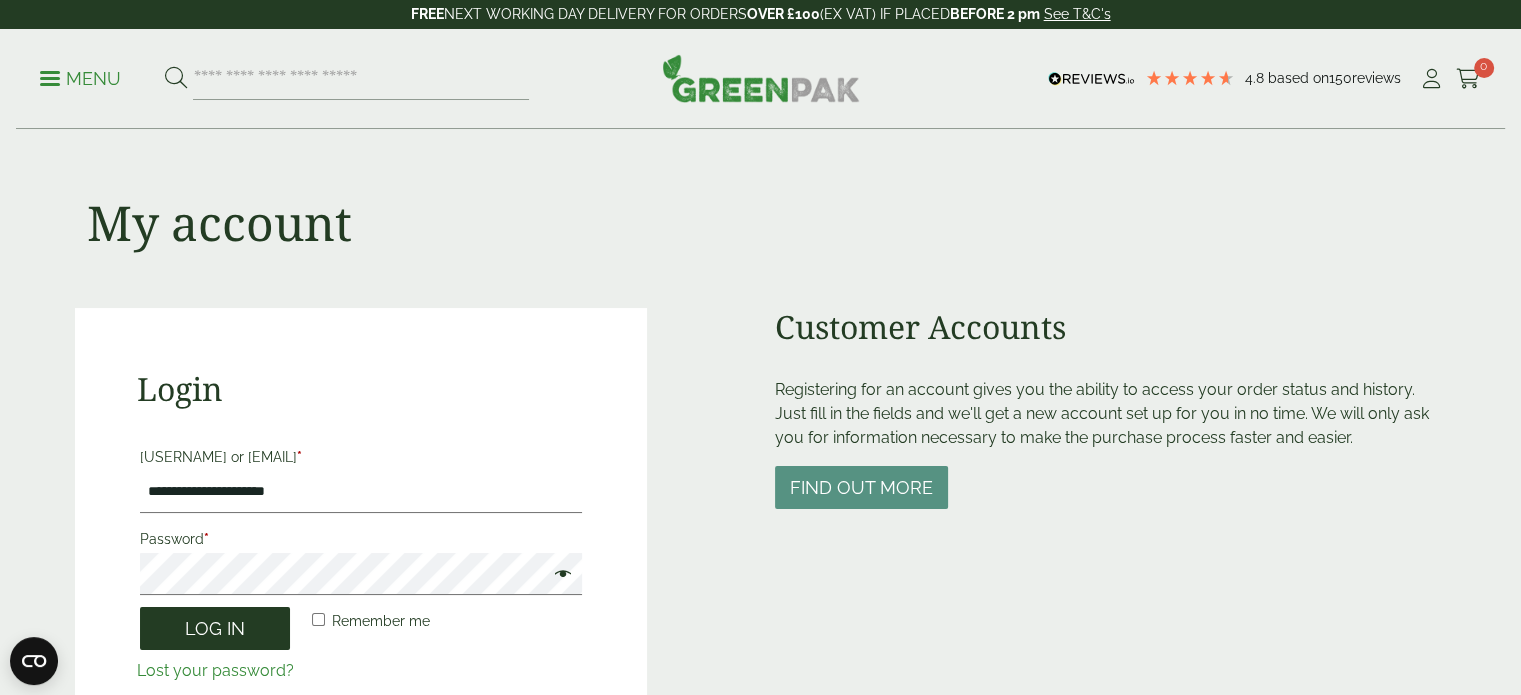 click on "Log in" at bounding box center (215, 628) 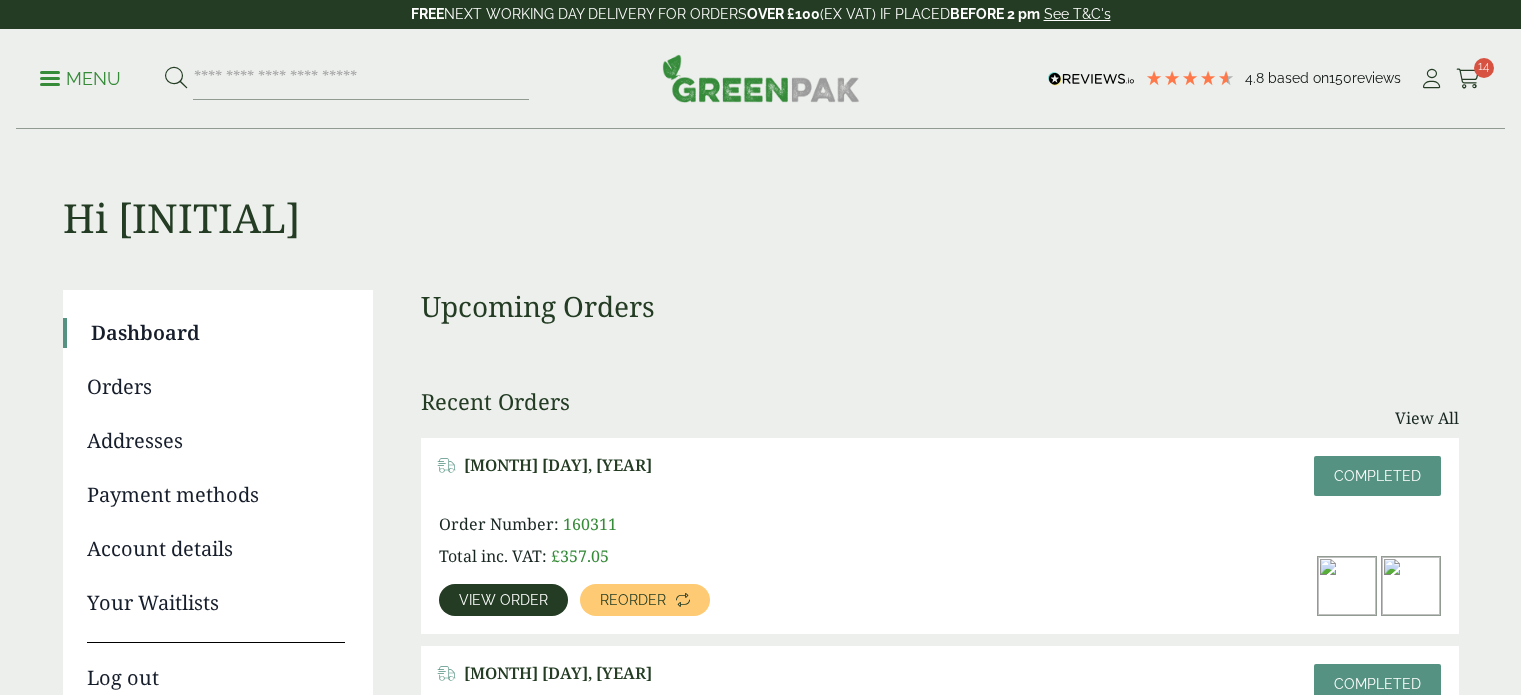 scroll, scrollTop: 0, scrollLeft: 0, axis: both 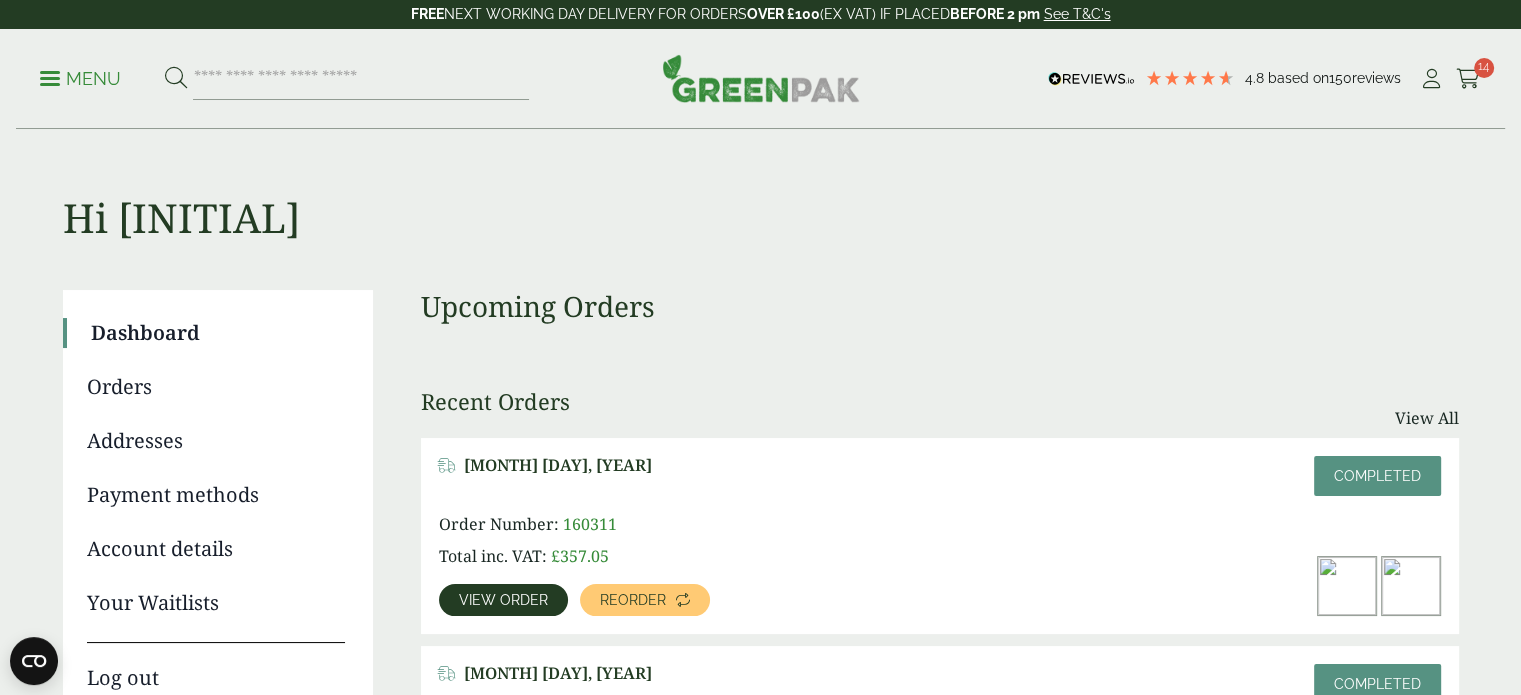 click on "Hi [INITIAL]
Dashboard
Orders
Addresses
Payment methods
Account details
Your Waitlists
Log out
Upcoming Orders" at bounding box center [761, 1230] 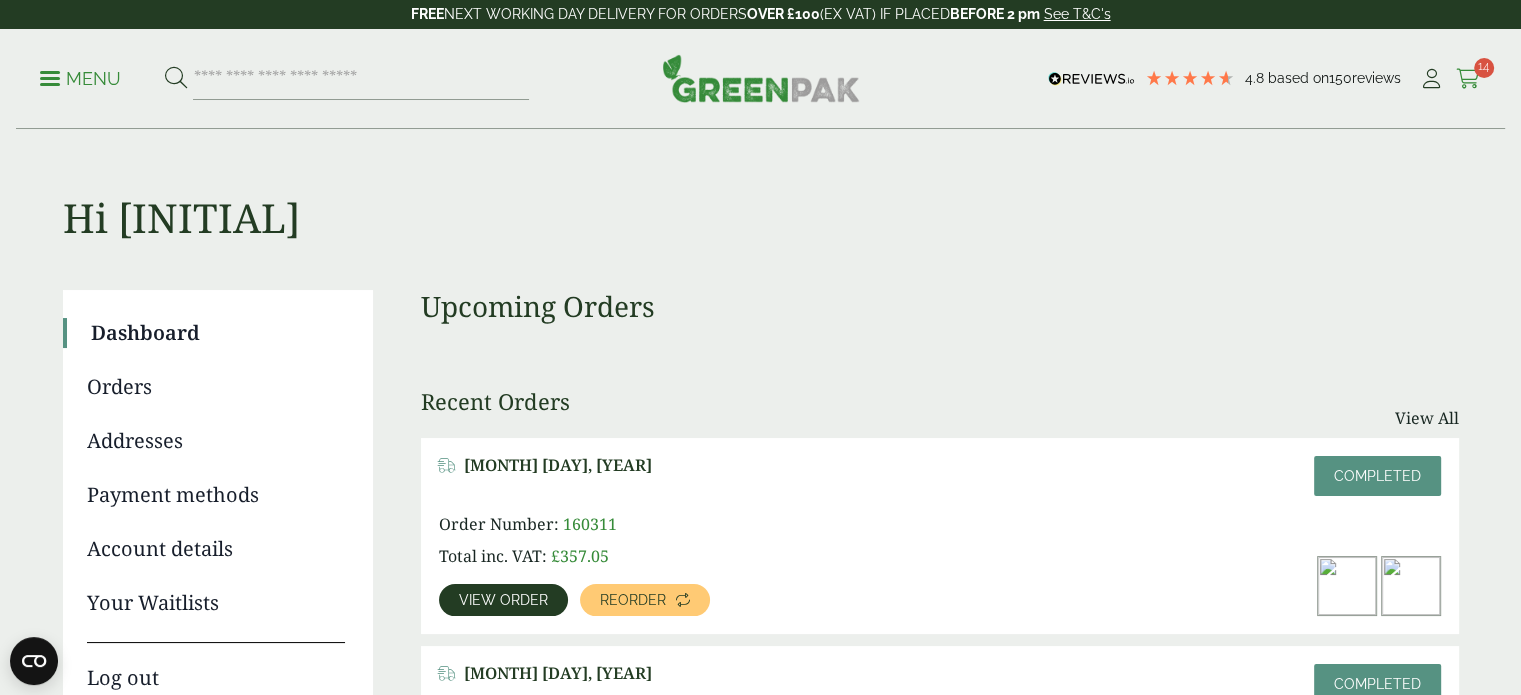 click on "Cart
14" at bounding box center [1468, 79] 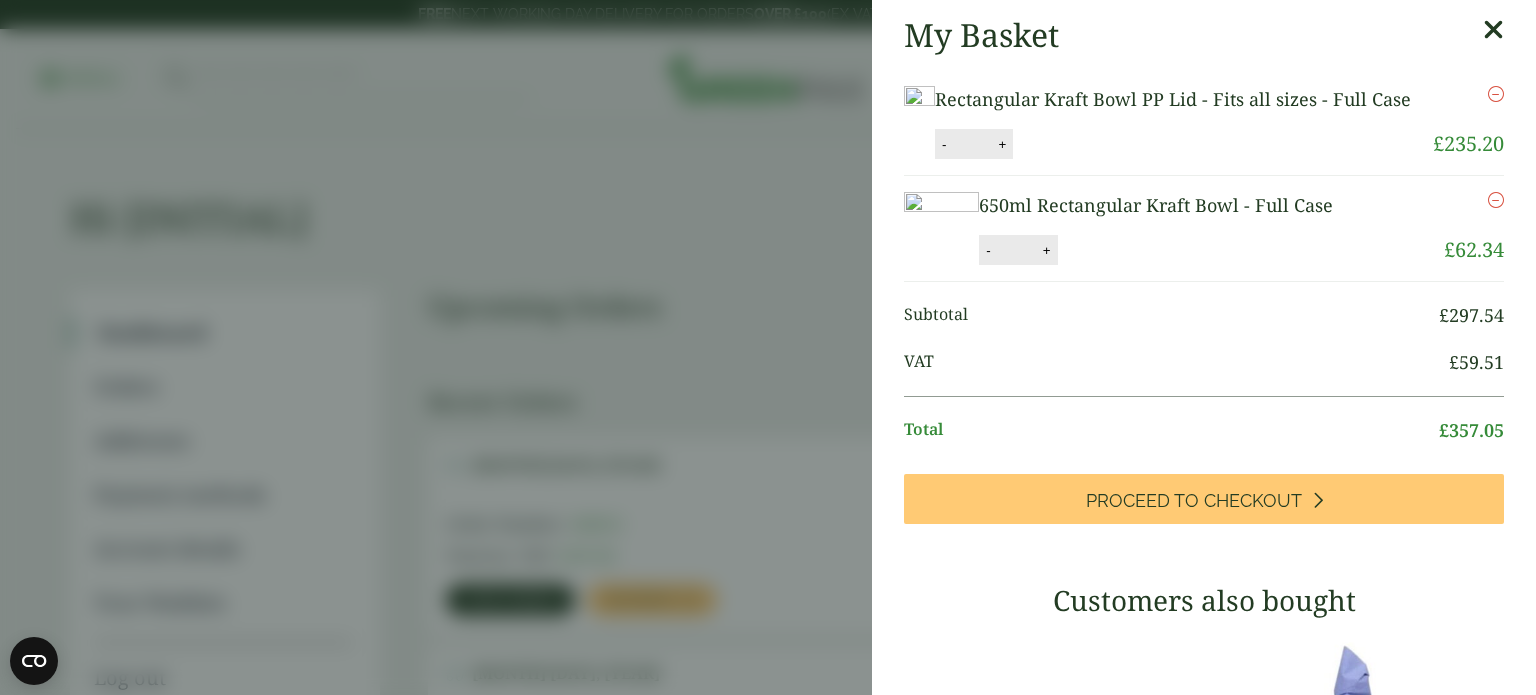 click on "My Basket
Rectangular Kraft Bowl PP Lid - Fits all sizes - Full Case
Rectangular Kraft Bowl PP Lid - Fits all sizes - Full Case quantity
- ** +
Update
Remove
£ -" at bounding box center (768, 347) 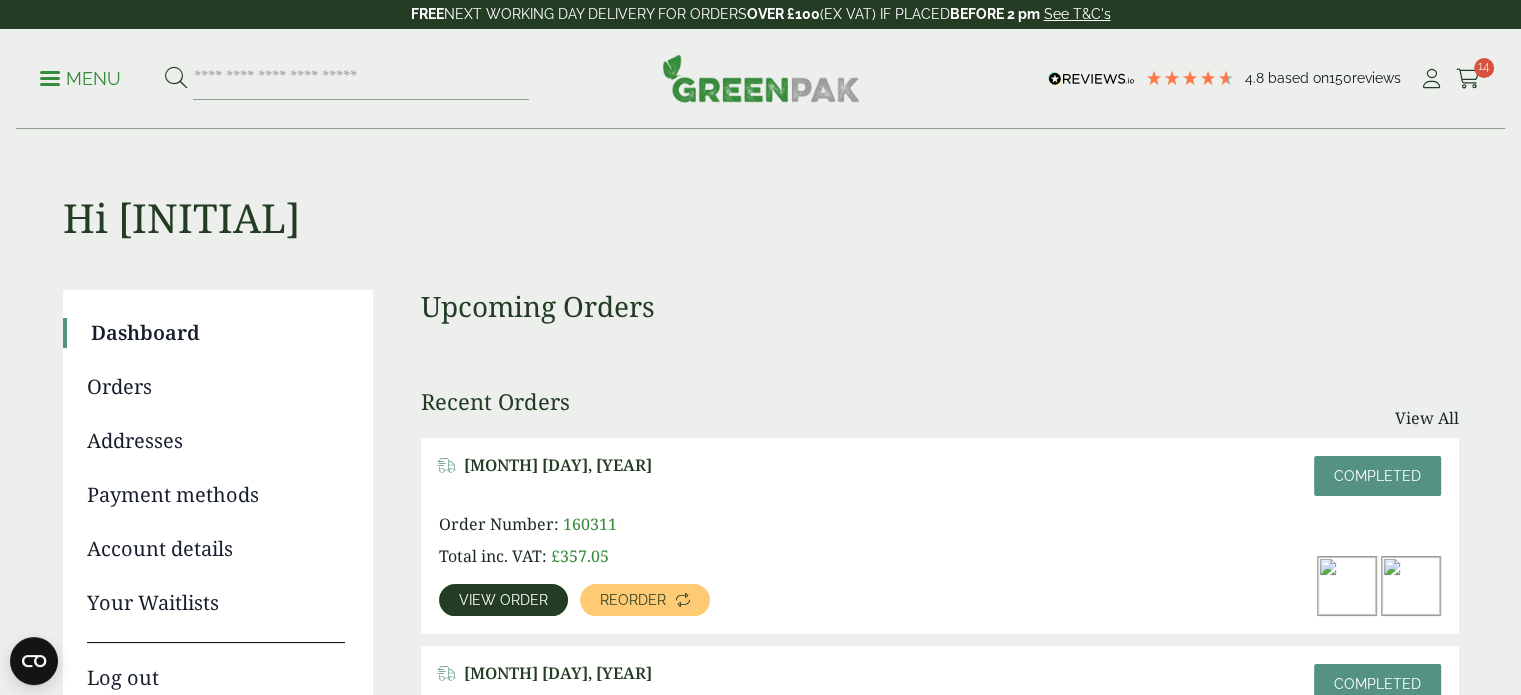 click on "Menu" at bounding box center [80, 79] 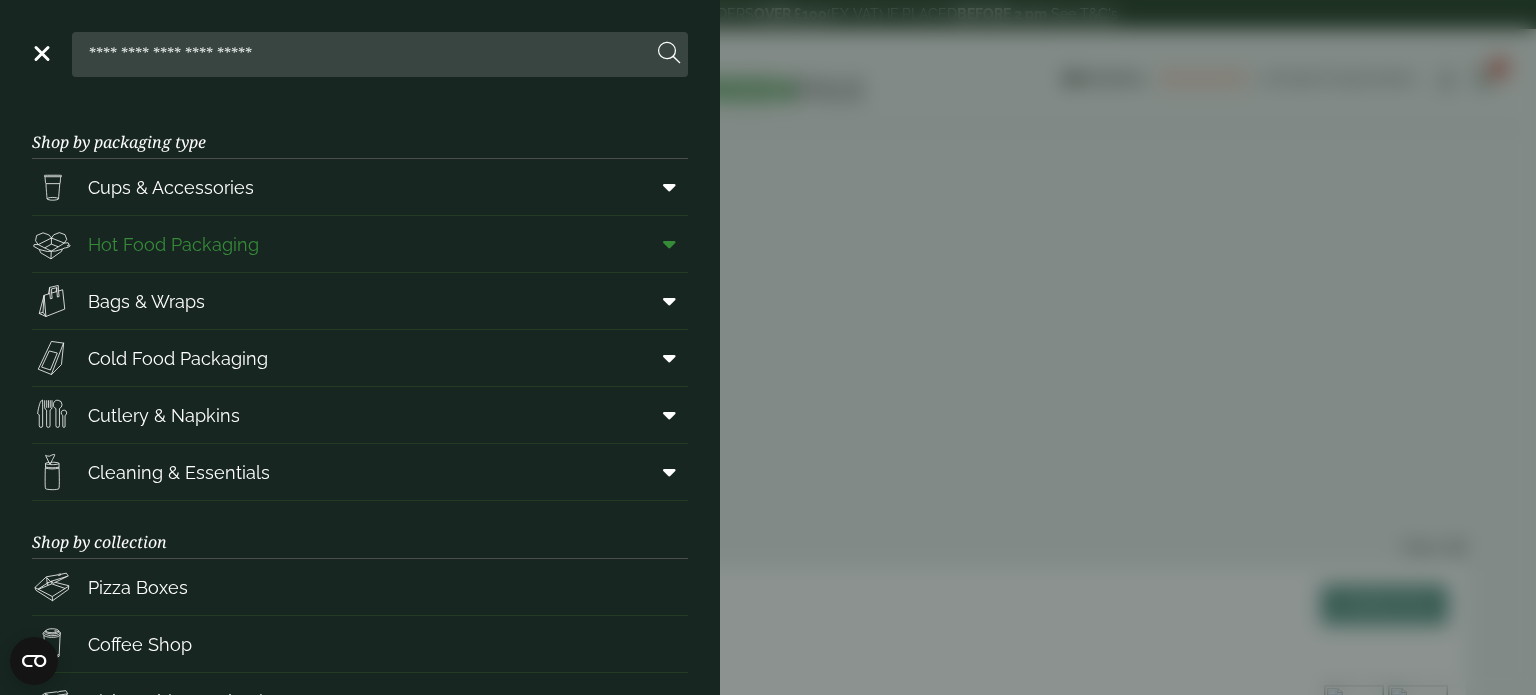 click on "Hot Food Packaging" at bounding box center [173, 244] 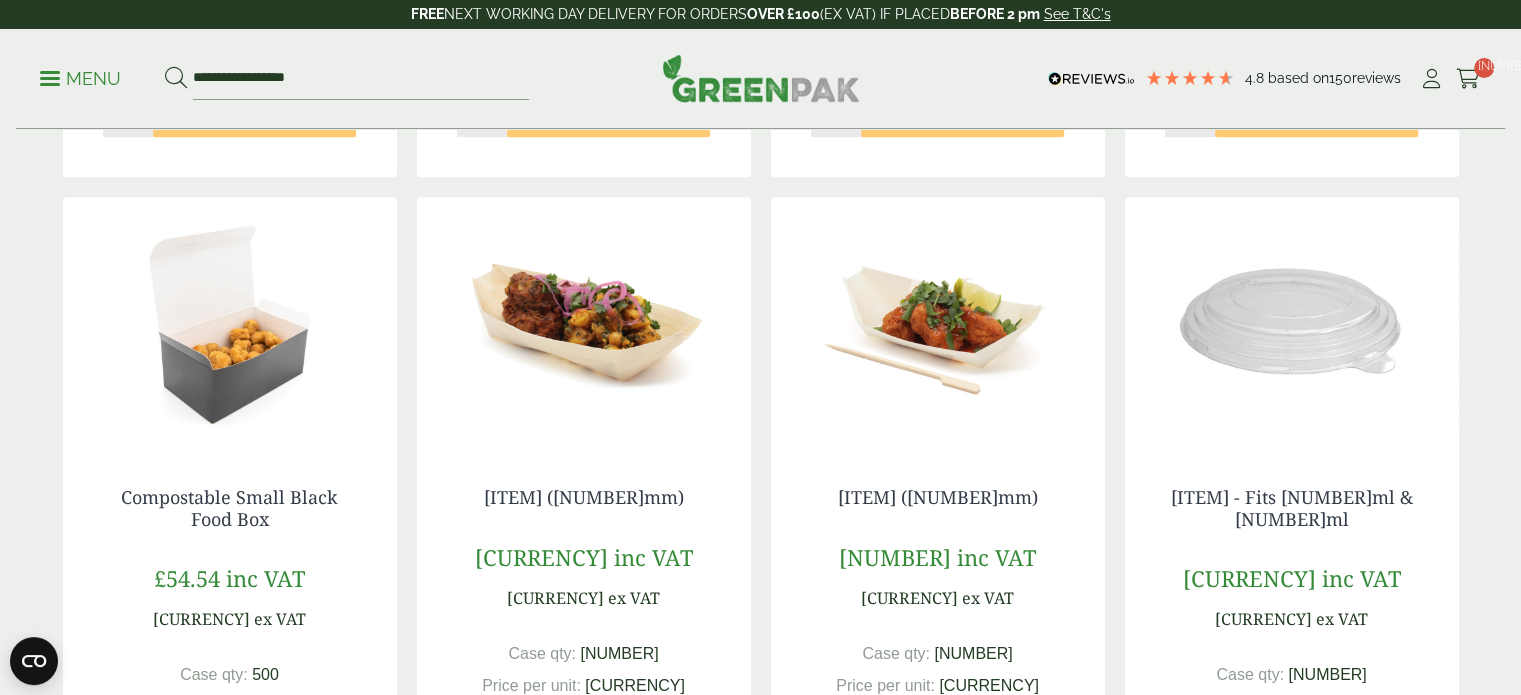 scroll, scrollTop: 1100, scrollLeft: 0, axis: vertical 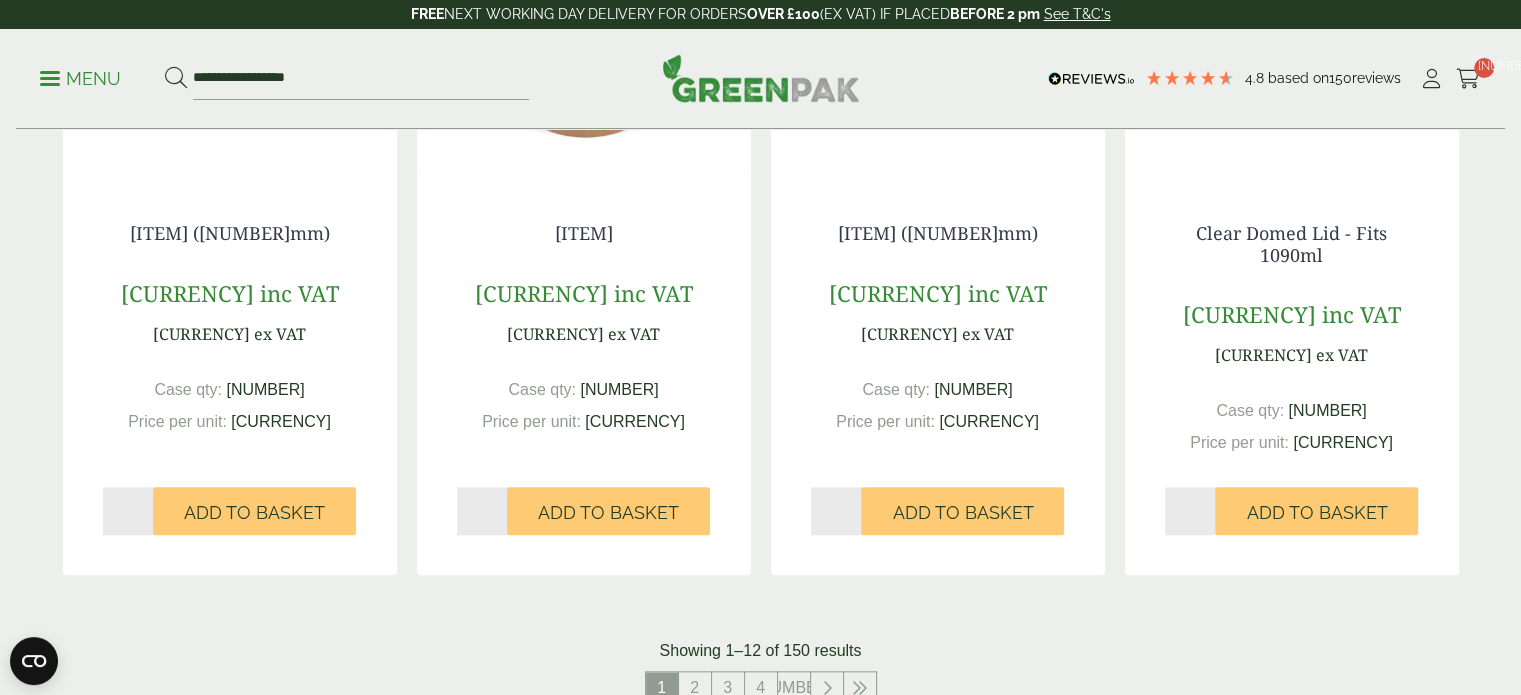 click on "Menu" at bounding box center (80, 79) 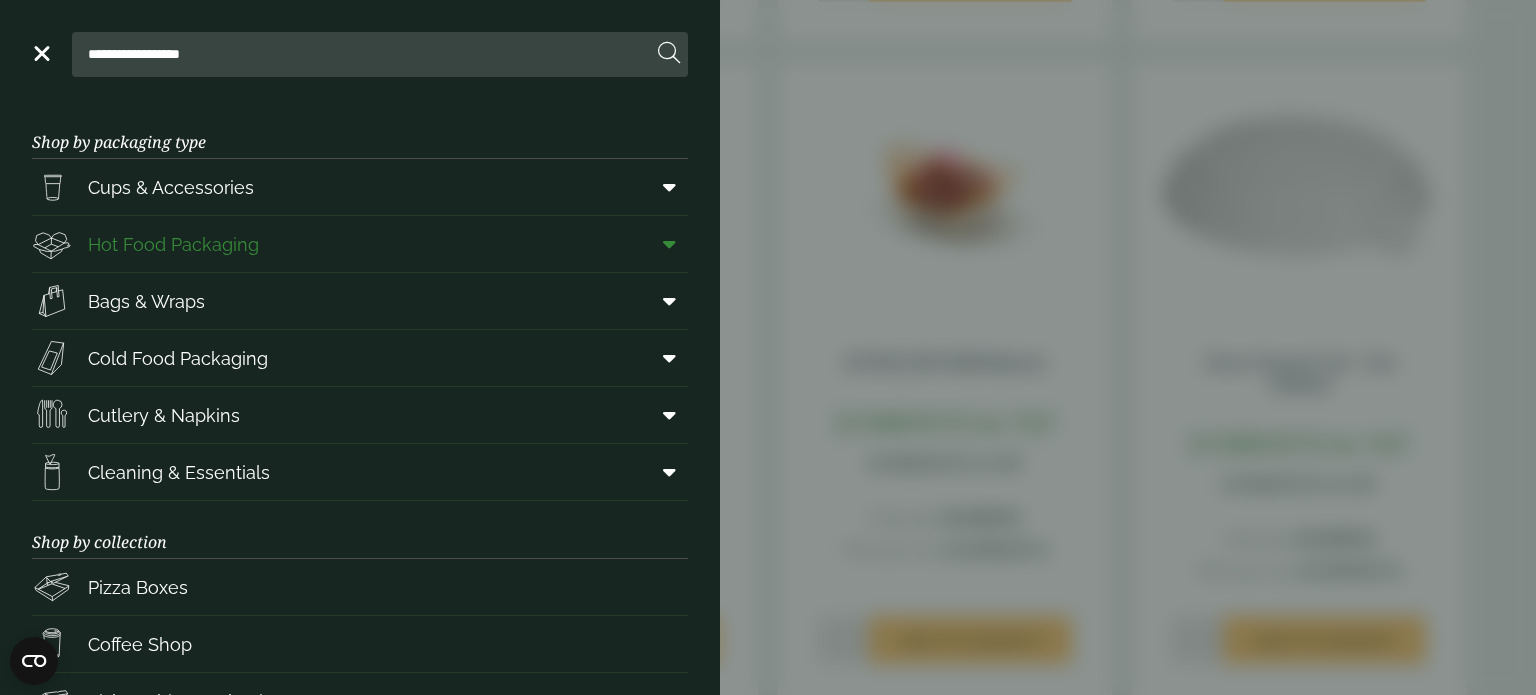 click at bounding box center [665, 244] 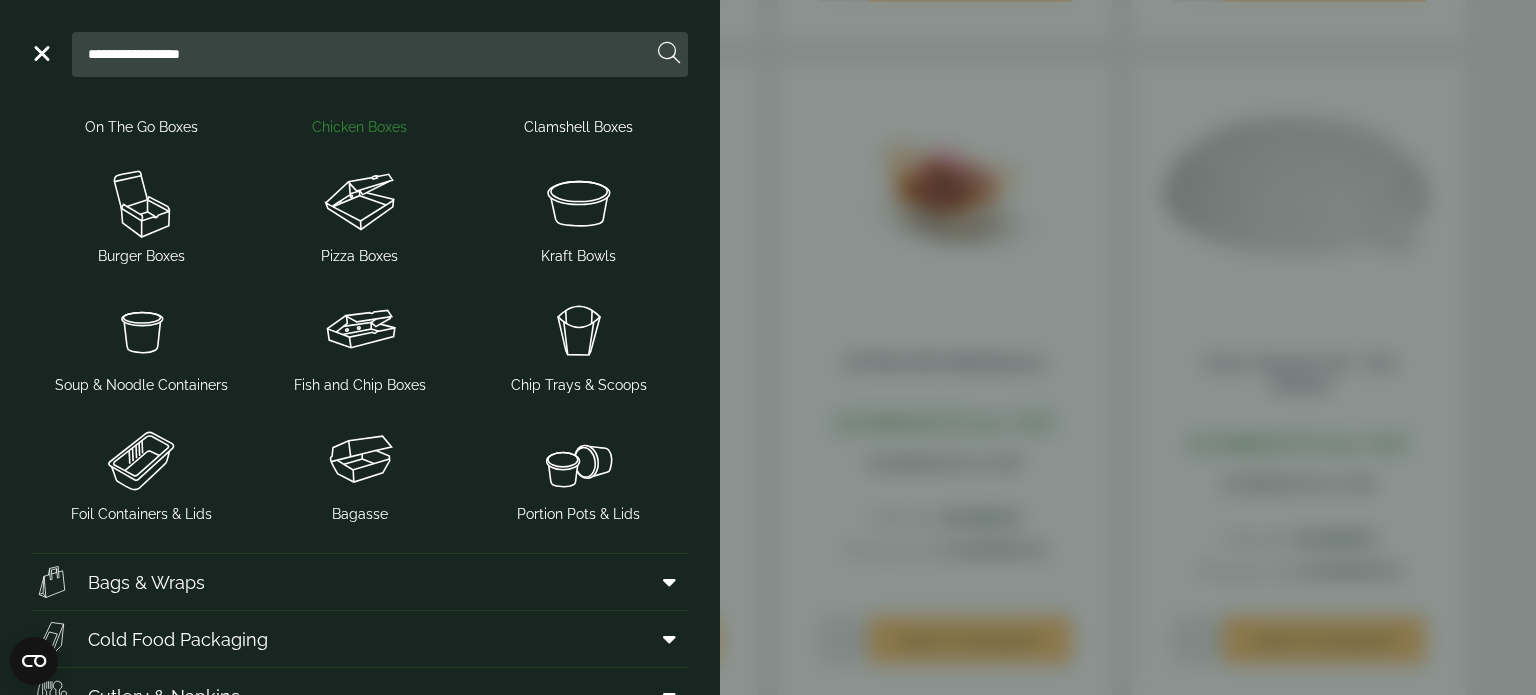 scroll, scrollTop: 400, scrollLeft: 0, axis: vertical 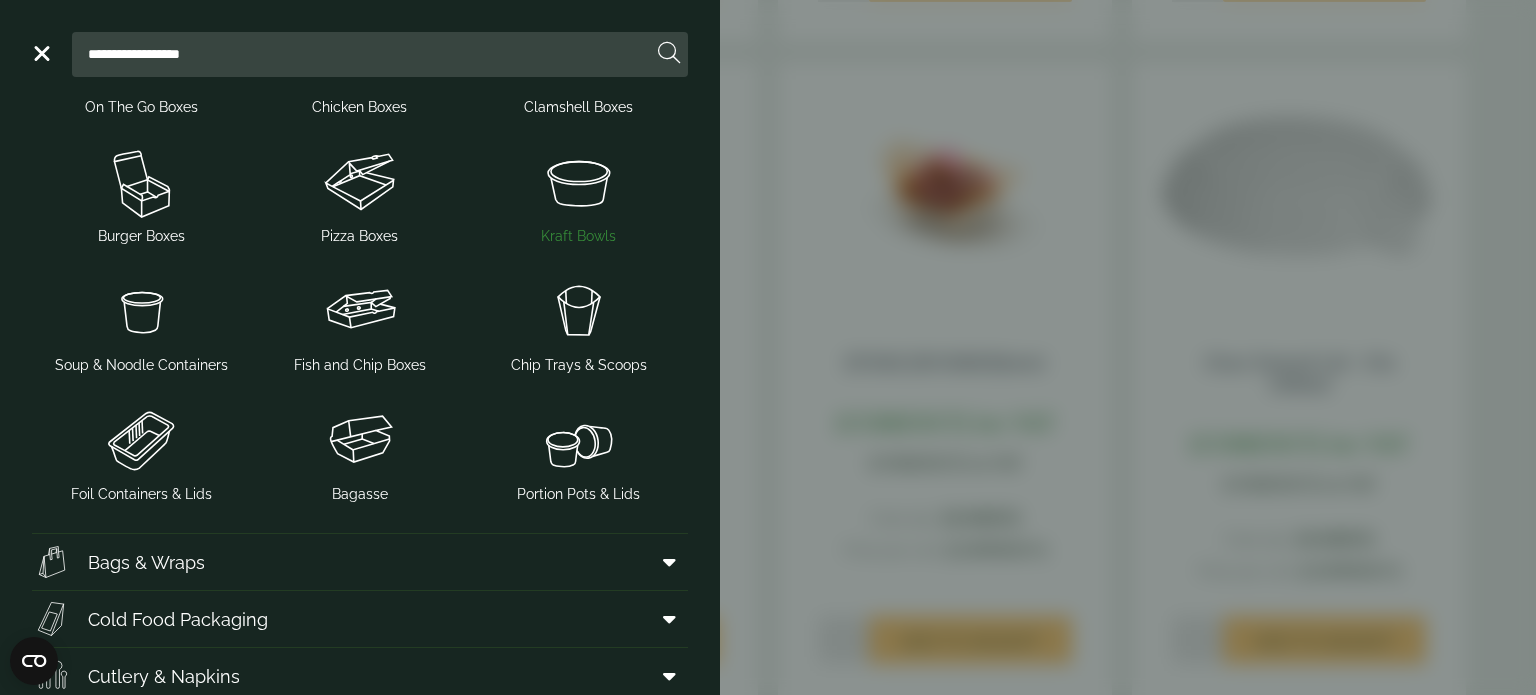 click at bounding box center [578, 182] 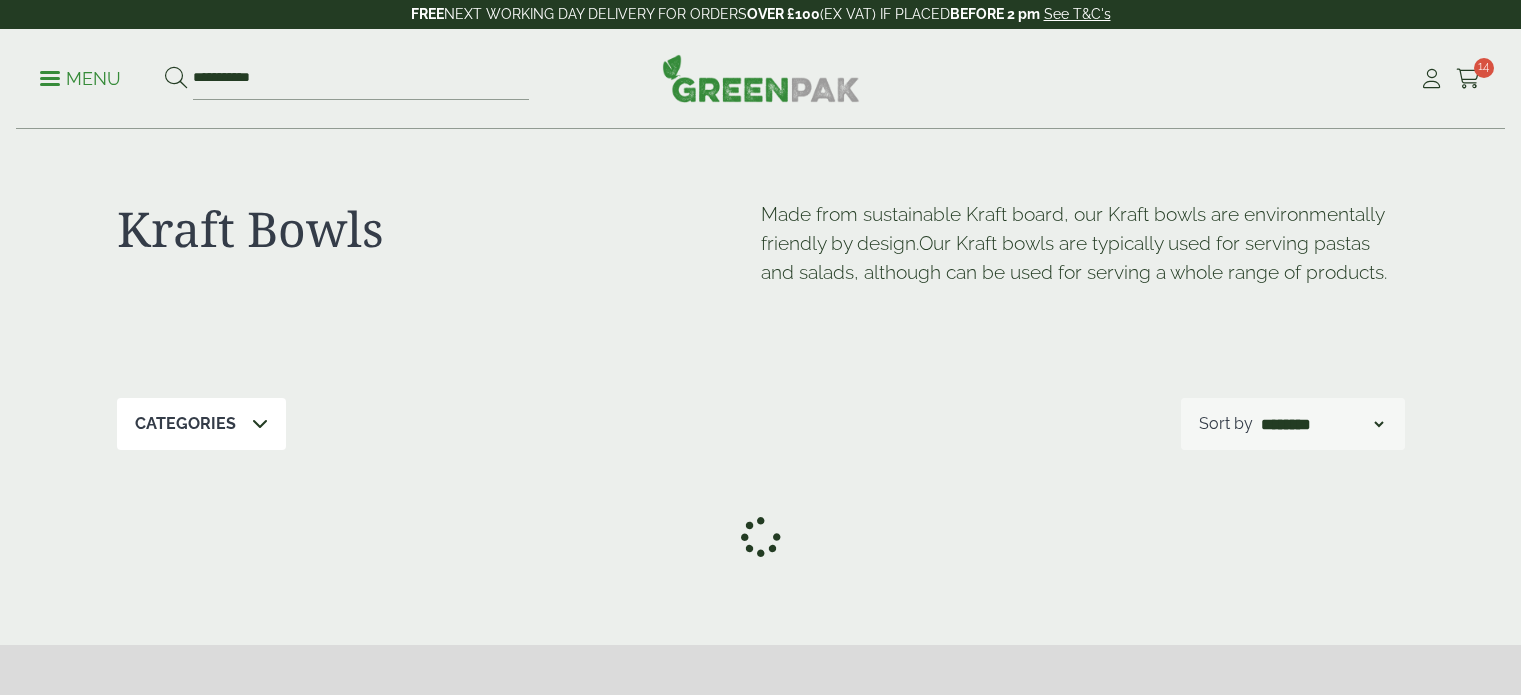 scroll, scrollTop: 0, scrollLeft: 0, axis: both 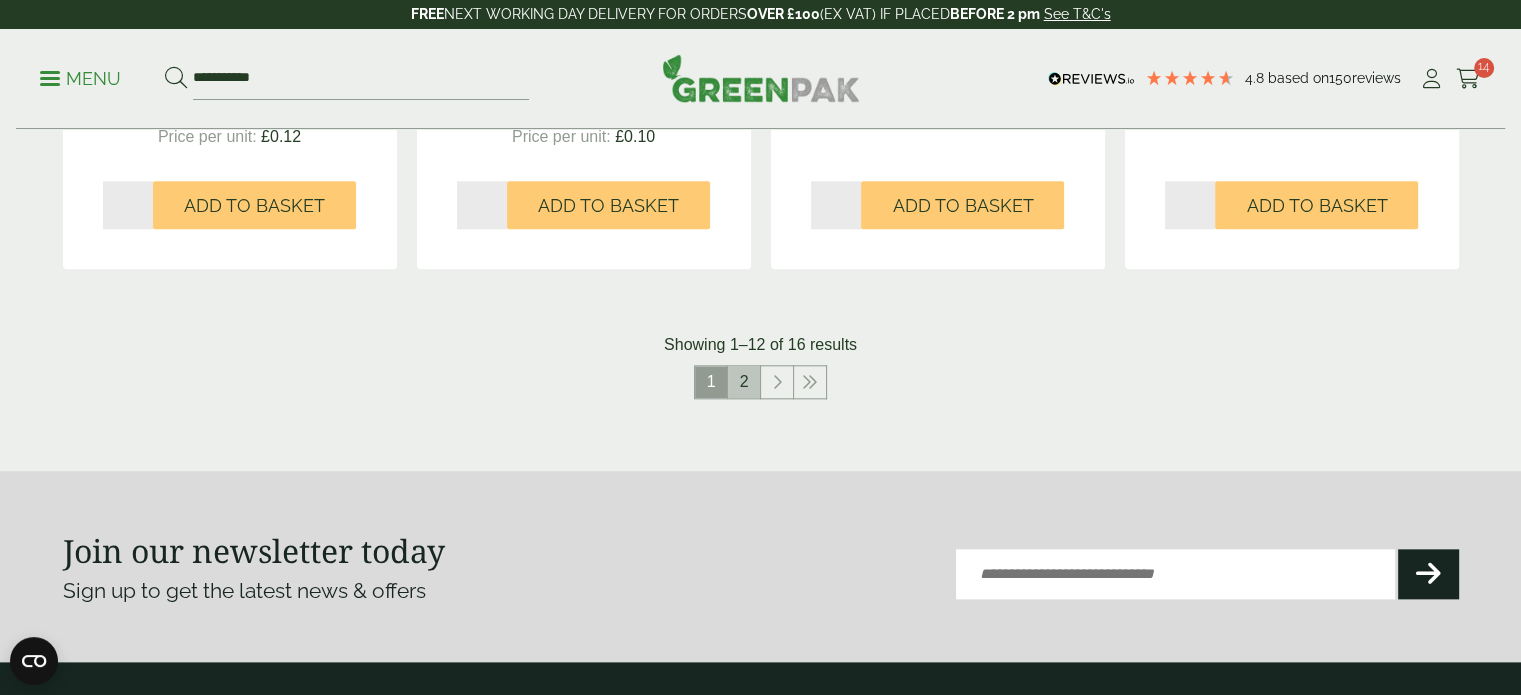 click on "2" at bounding box center [744, 382] 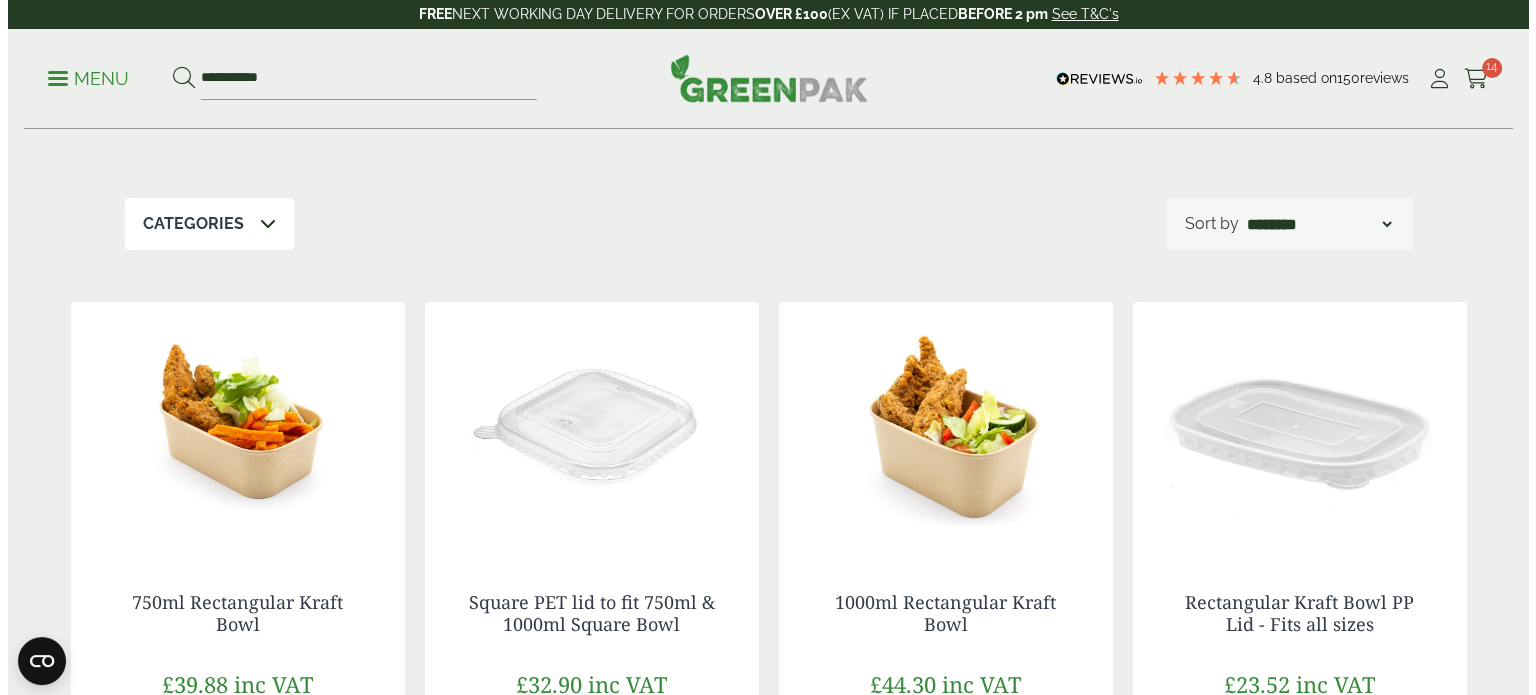 scroll, scrollTop: 500, scrollLeft: 0, axis: vertical 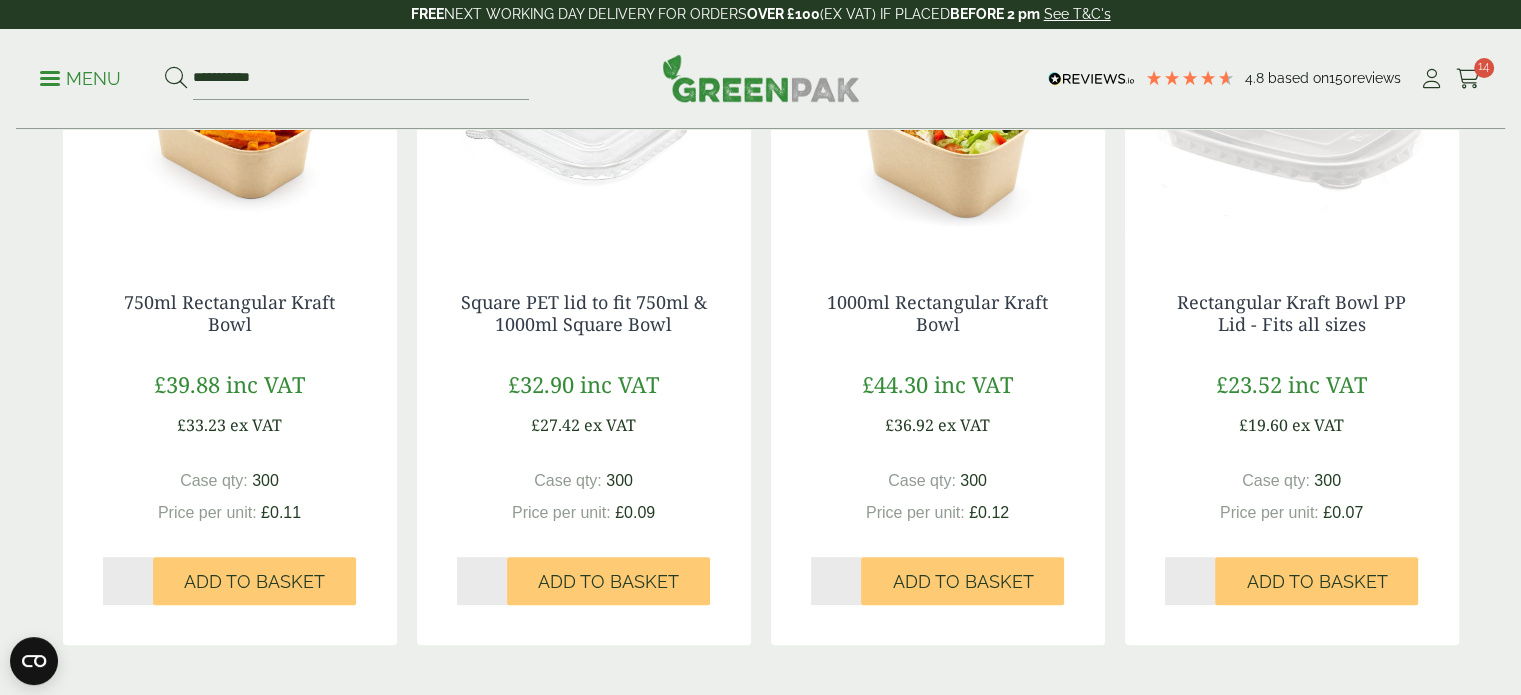 drag, startPoint x: 279, startPoint y: 570, endPoint x: 484, endPoint y: 515, distance: 212.24985 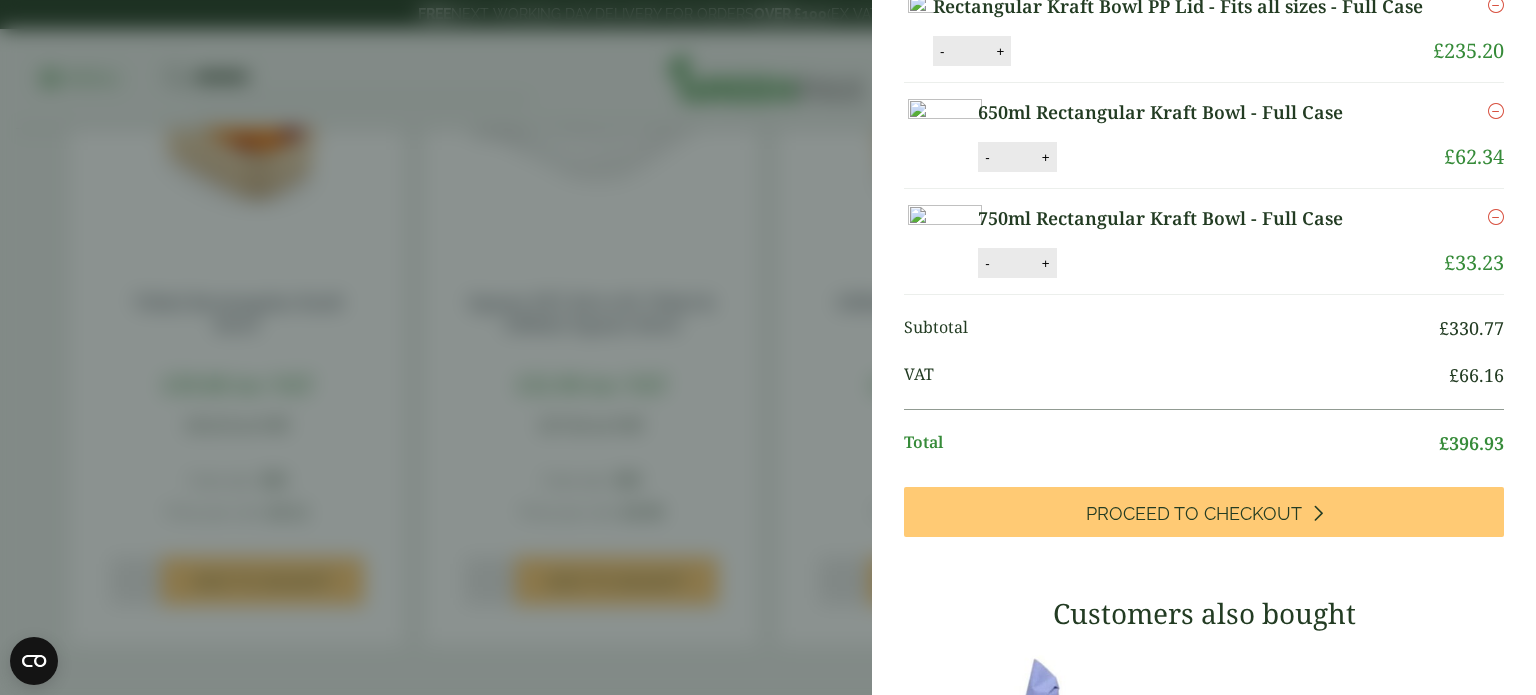 scroll, scrollTop: 200, scrollLeft: 0, axis: vertical 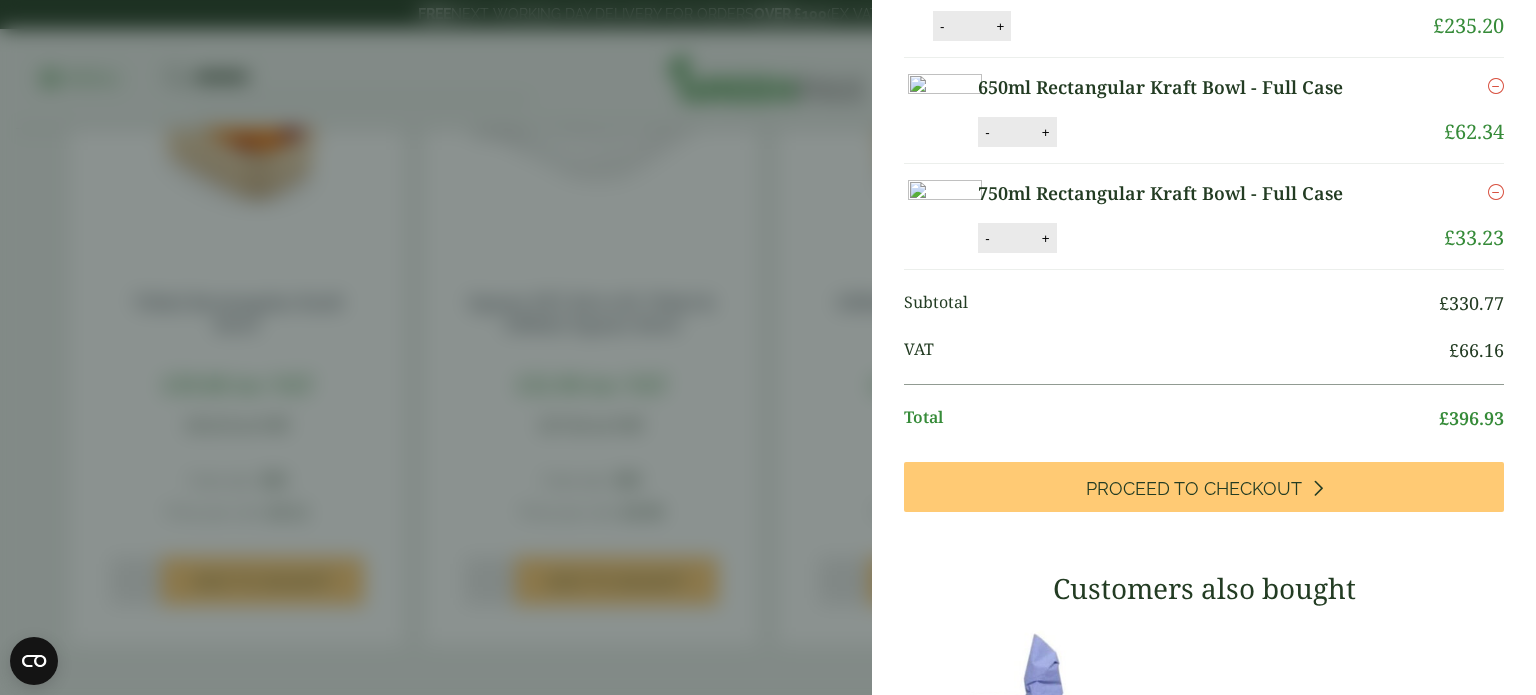 click on "- * +" at bounding box center (972, 26) 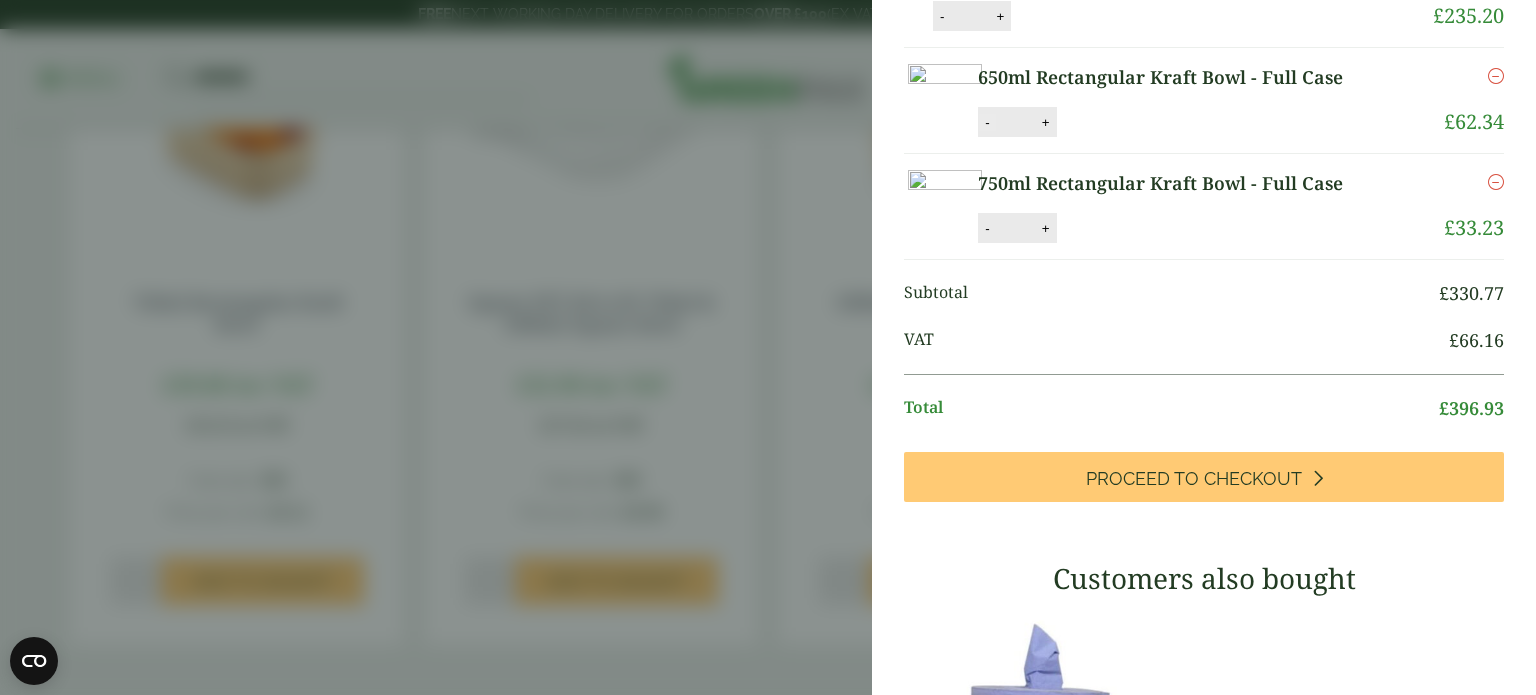 scroll, scrollTop: 117, scrollLeft: 0, axis: vertical 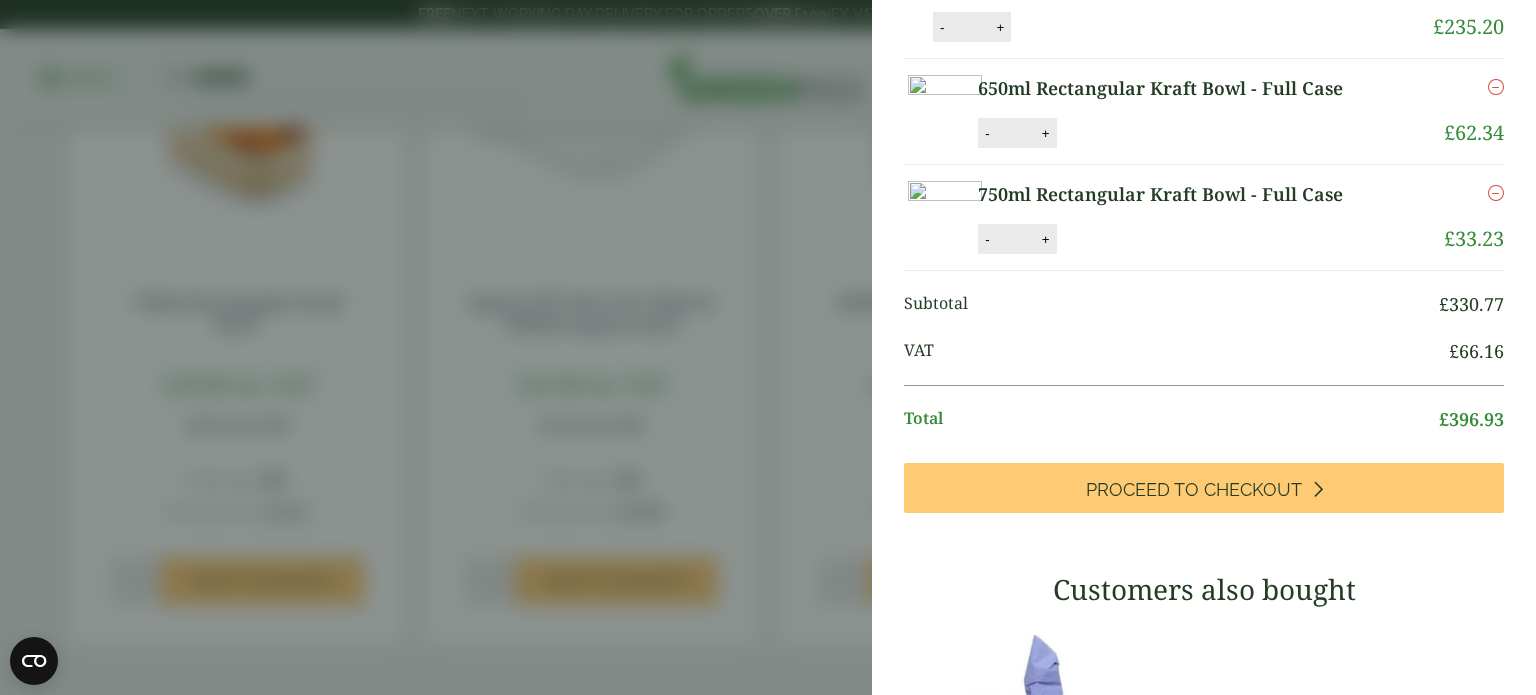 click on "-" at bounding box center (942, 27) 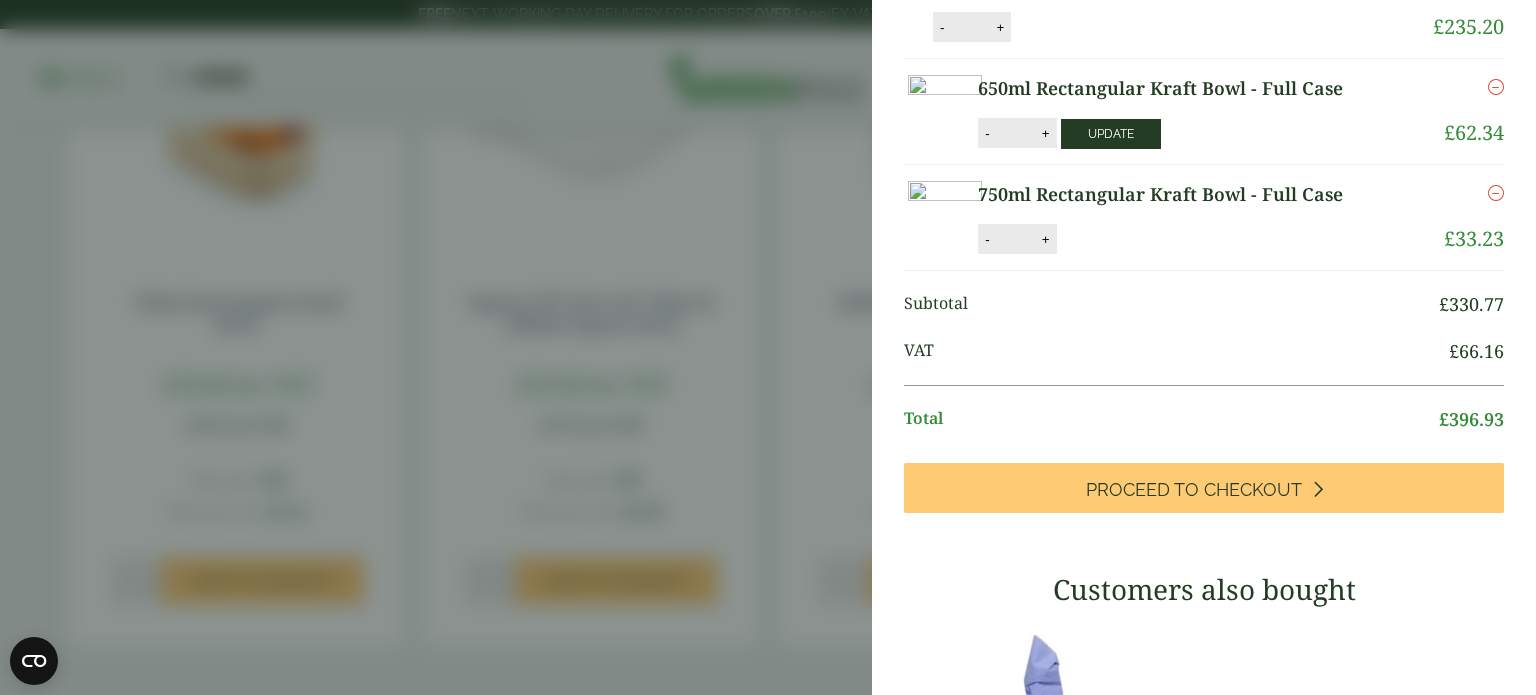 click on "Update" at bounding box center [0, 0] 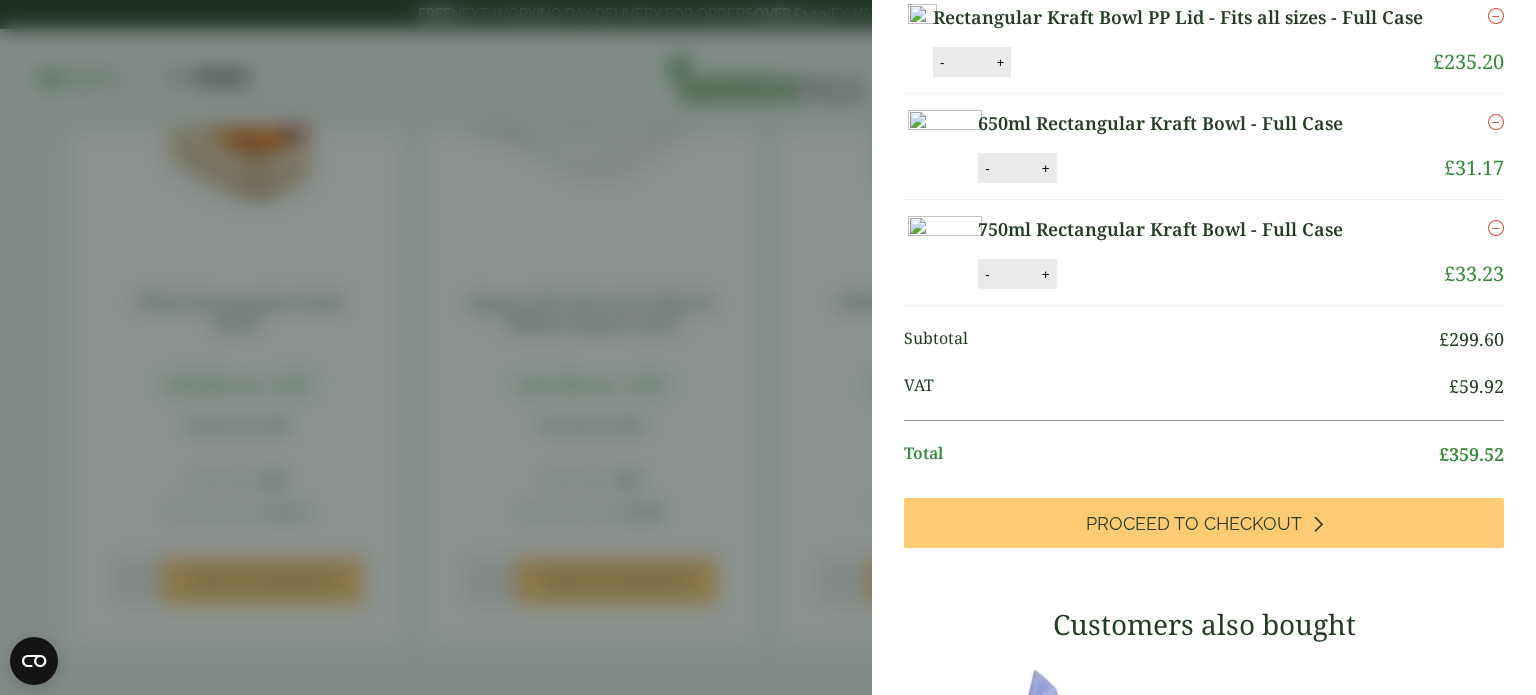 scroll, scrollTop: 0, scrollLeft: 0, axis: both 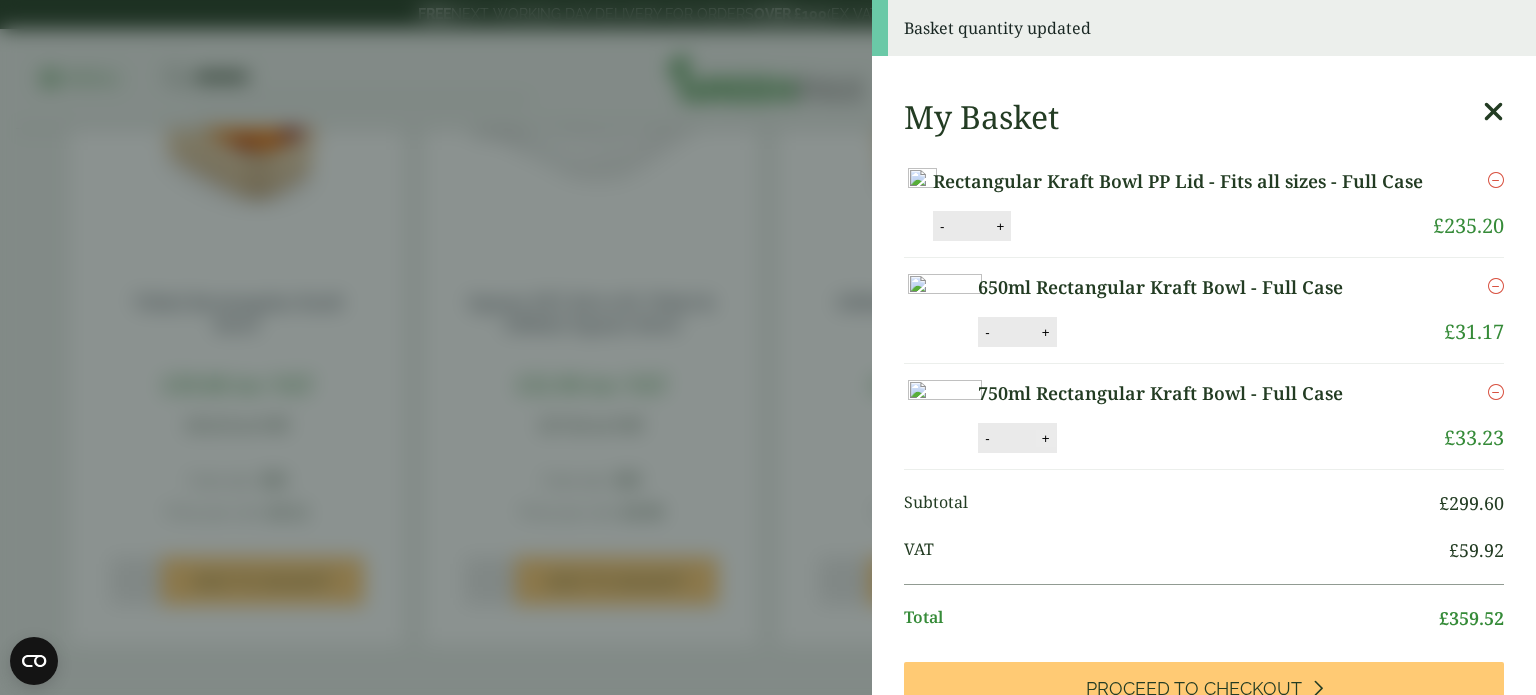 click on "+" at bounding box center [1000, 226] 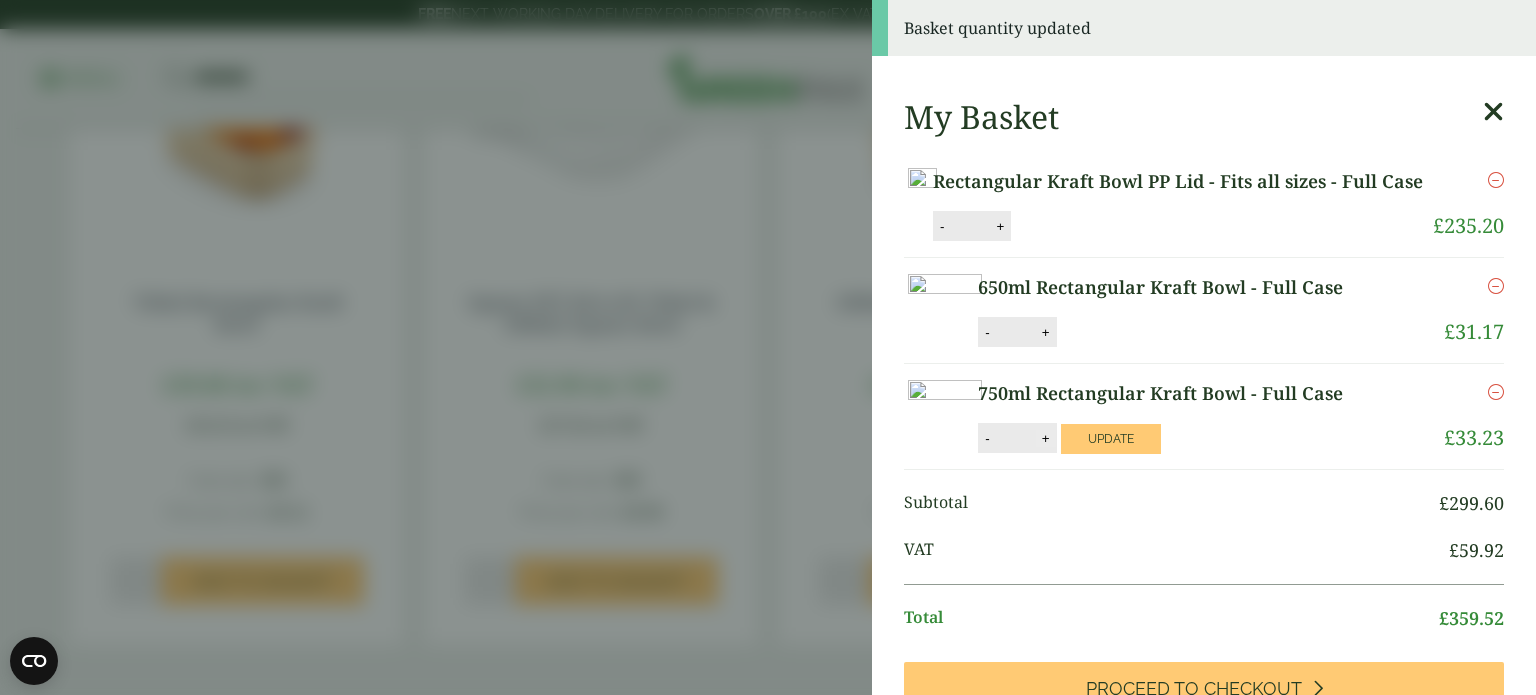 click on "+" at bounding box center [1000, 226] 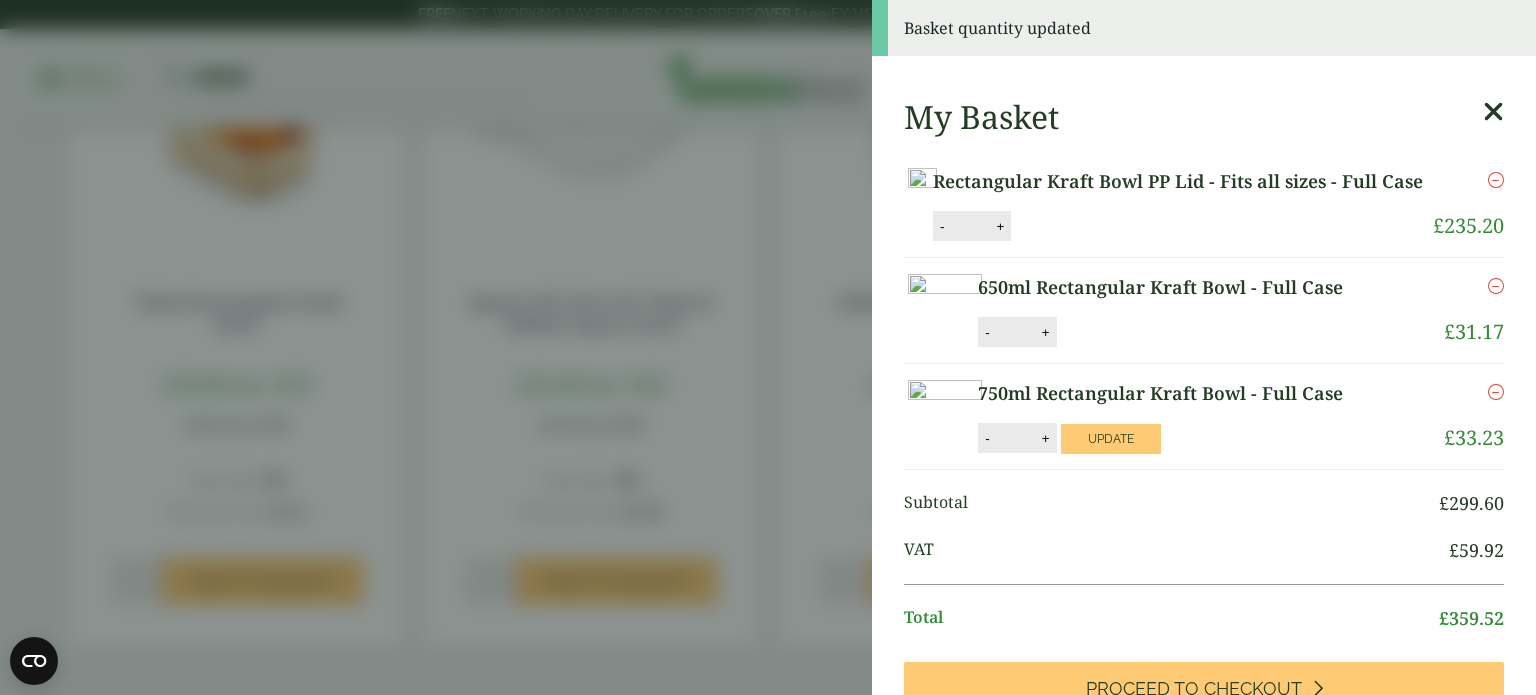 click on "-" at bounding box center [942, 226] 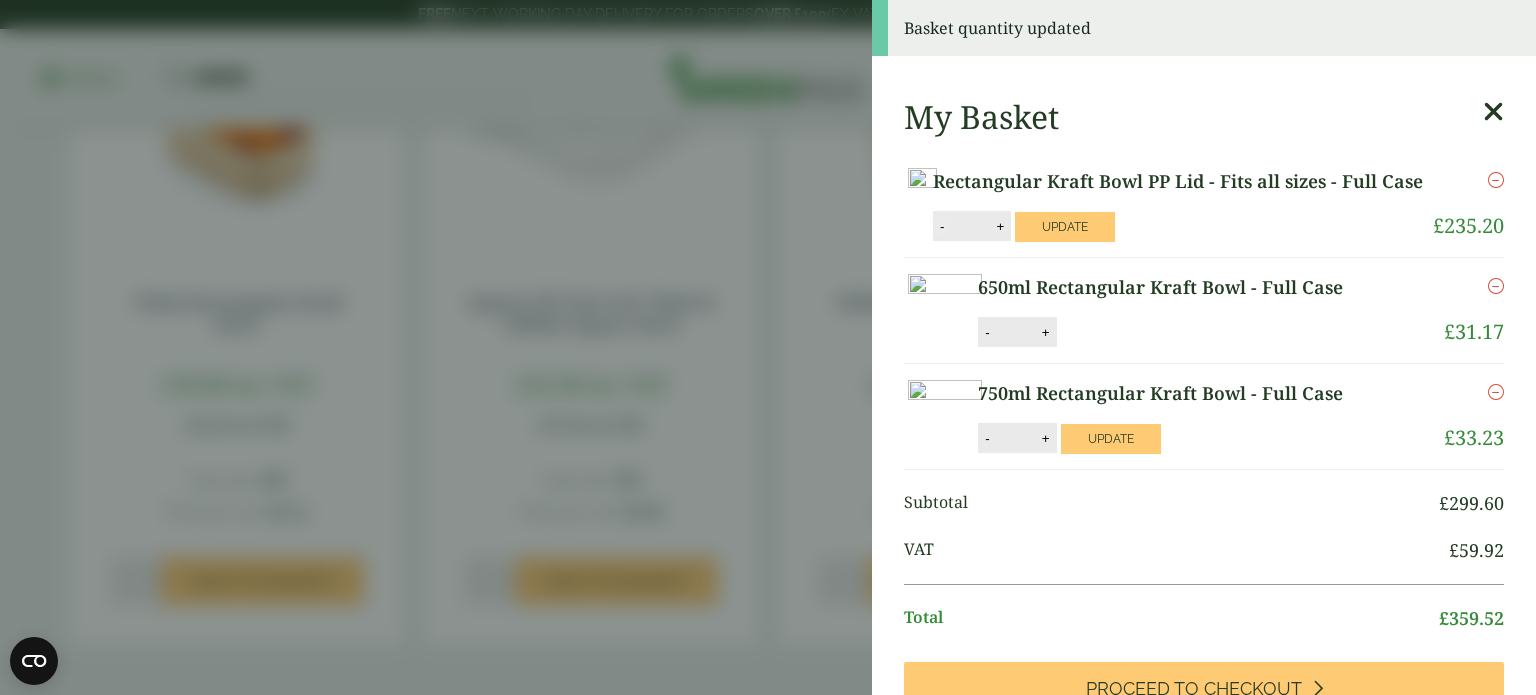 click on "**" at bounding box center (970, 226) 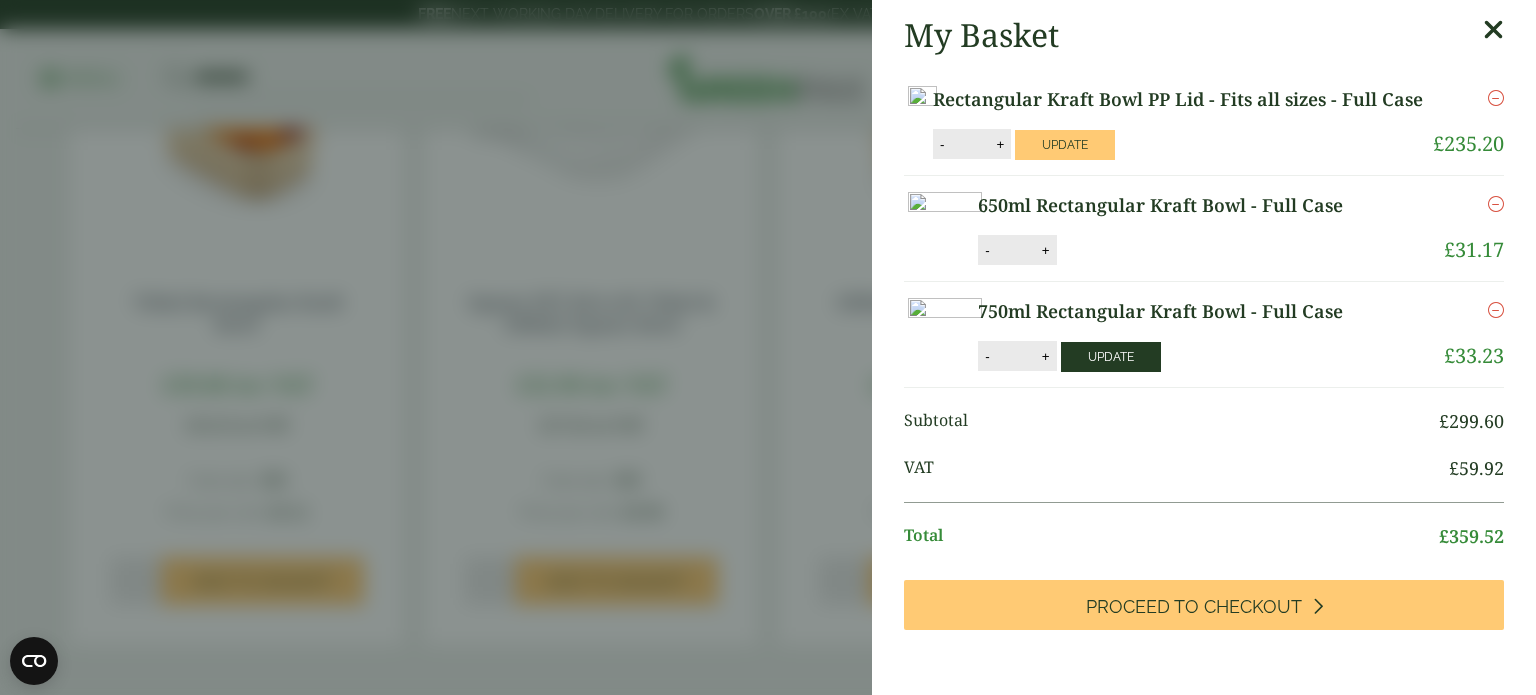 click on "Update" at bounding box center (1065, 145) 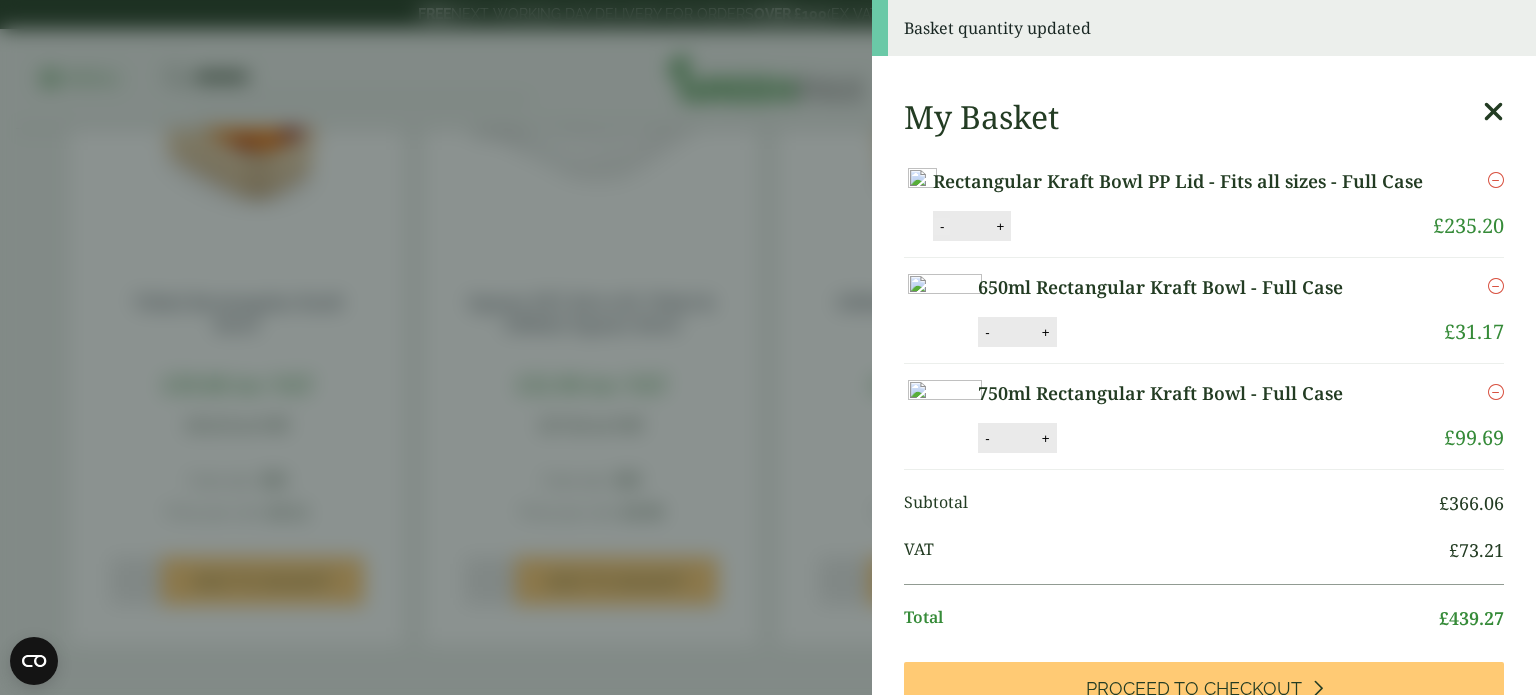 click on "-" at bounding box center (942, 226) 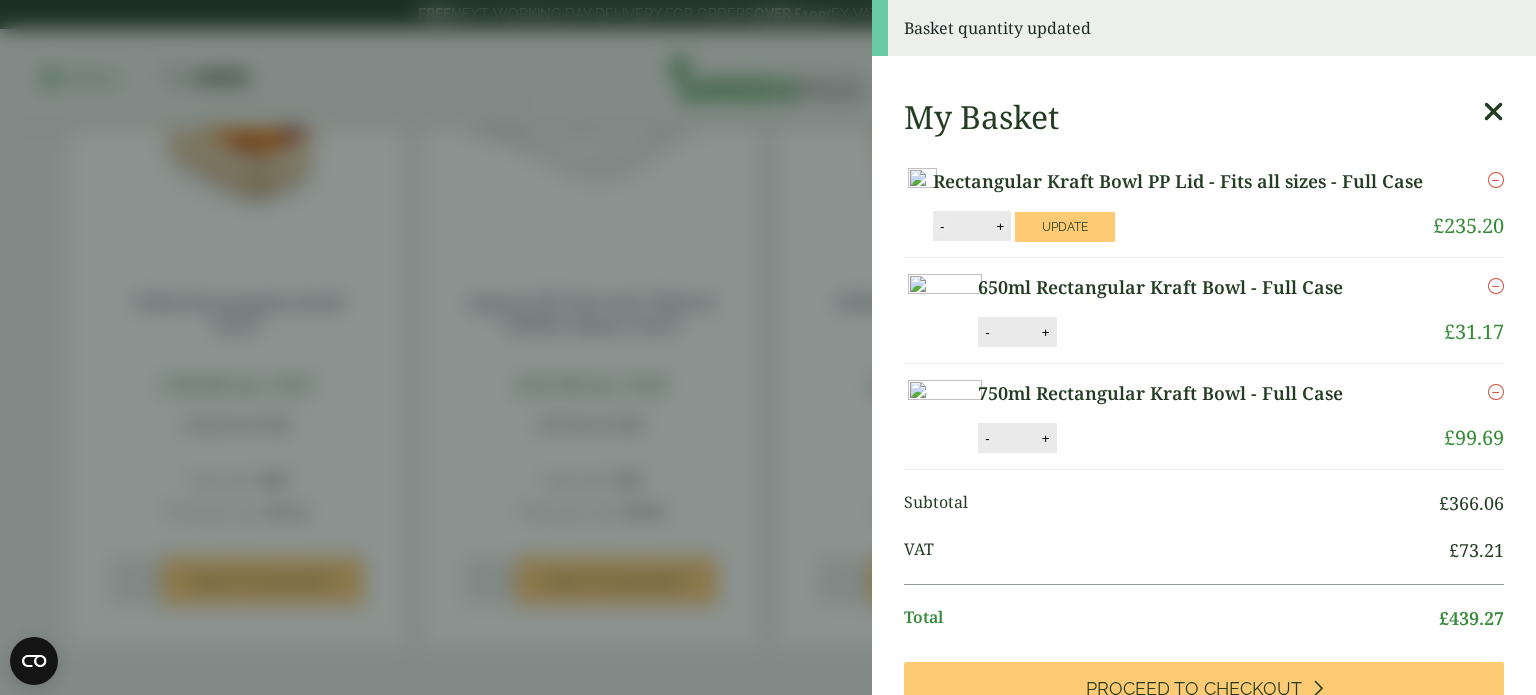 click on "-" at bounding box center [942, 226] 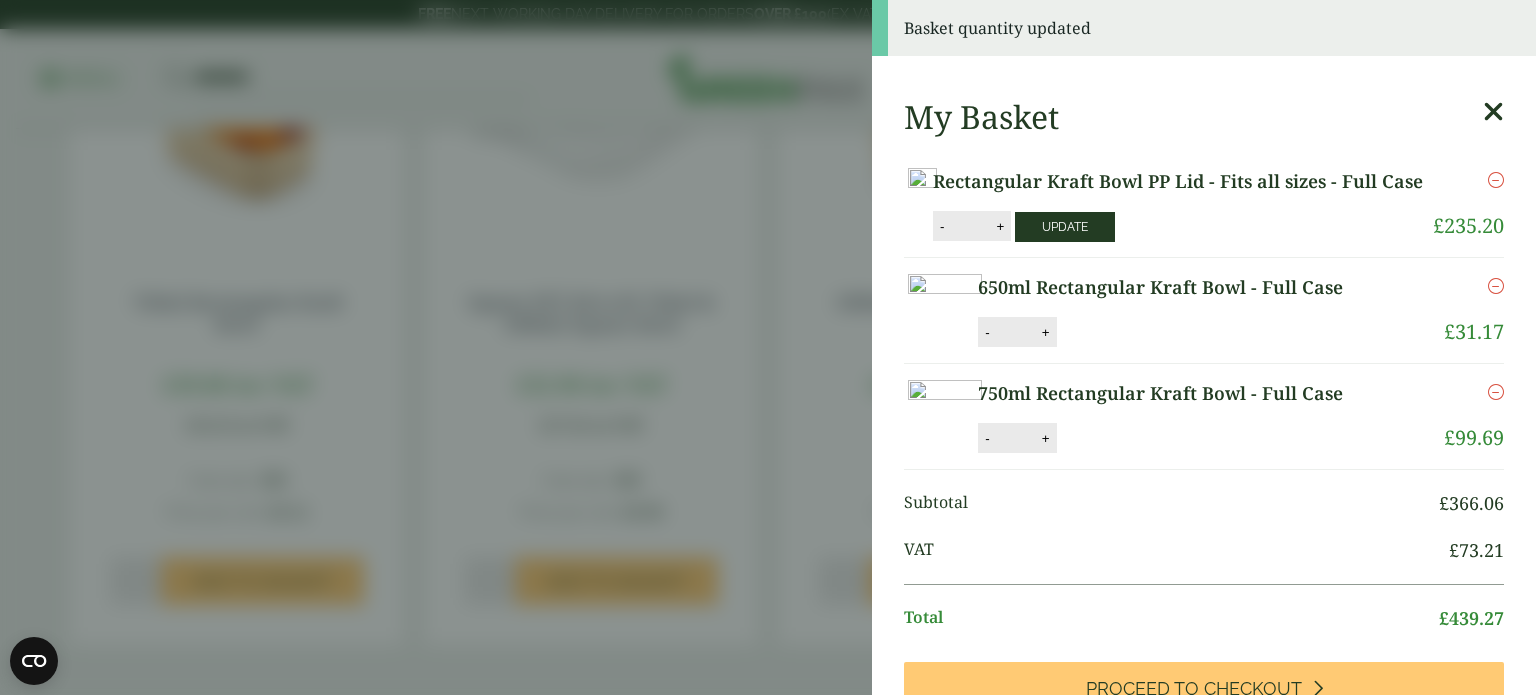 click on "Update" at bounding box center [1065, 227] 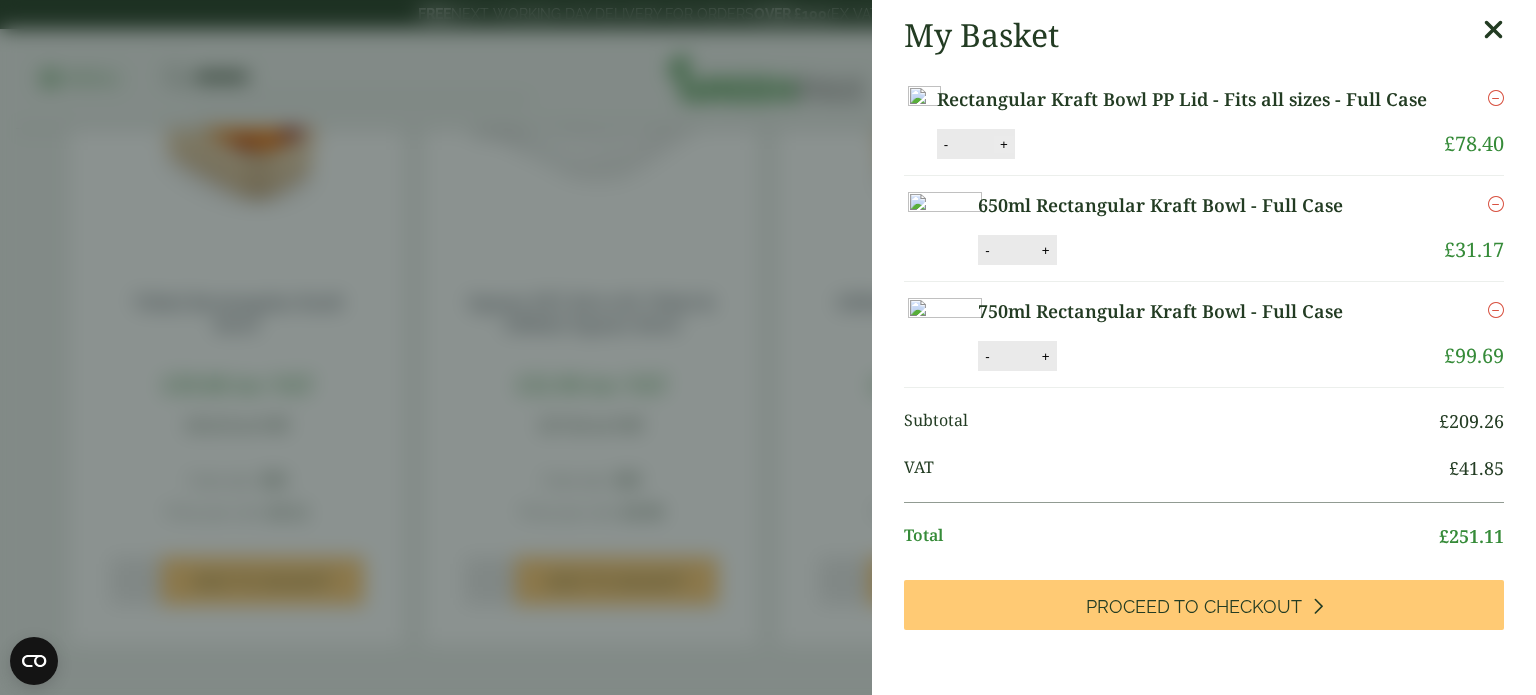 click on "+" at bounding box center (1004, 144) 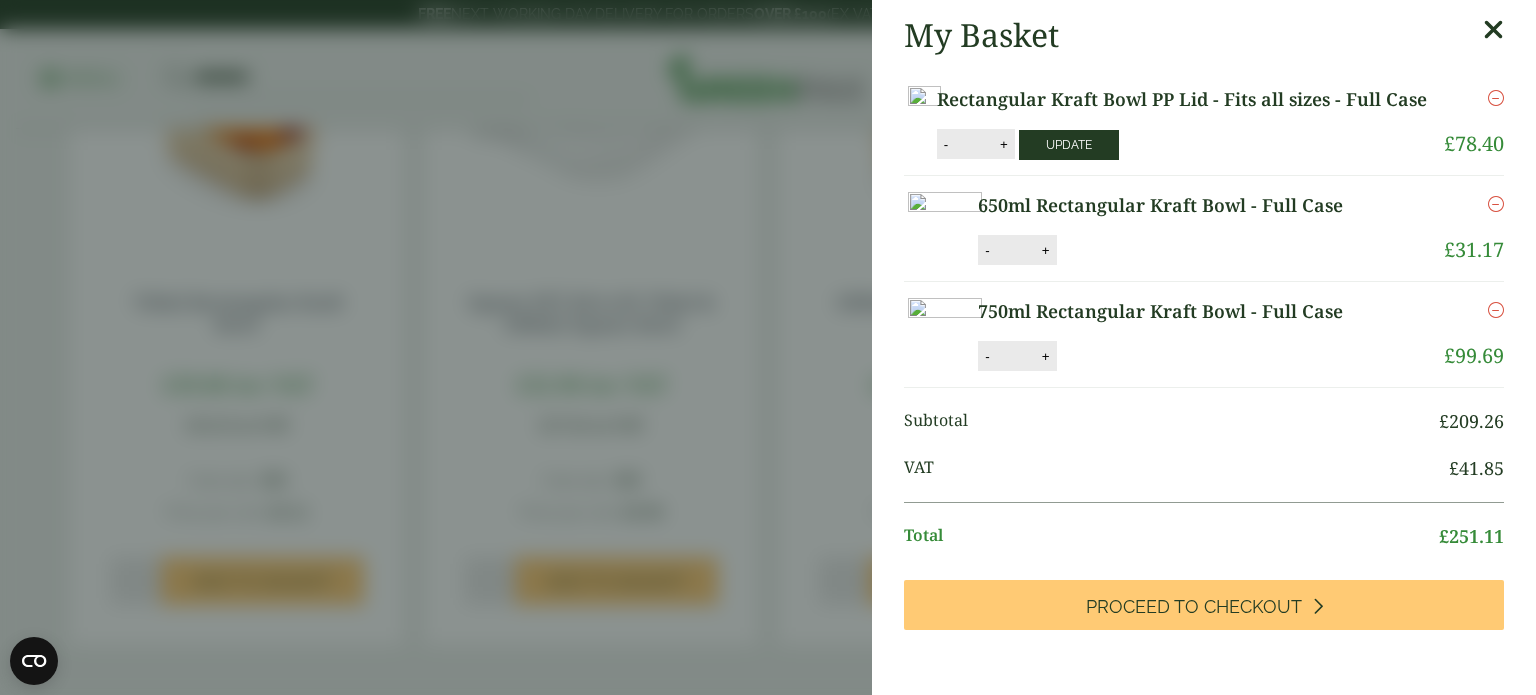 click on "Update" at bounding box center [1069, 145] 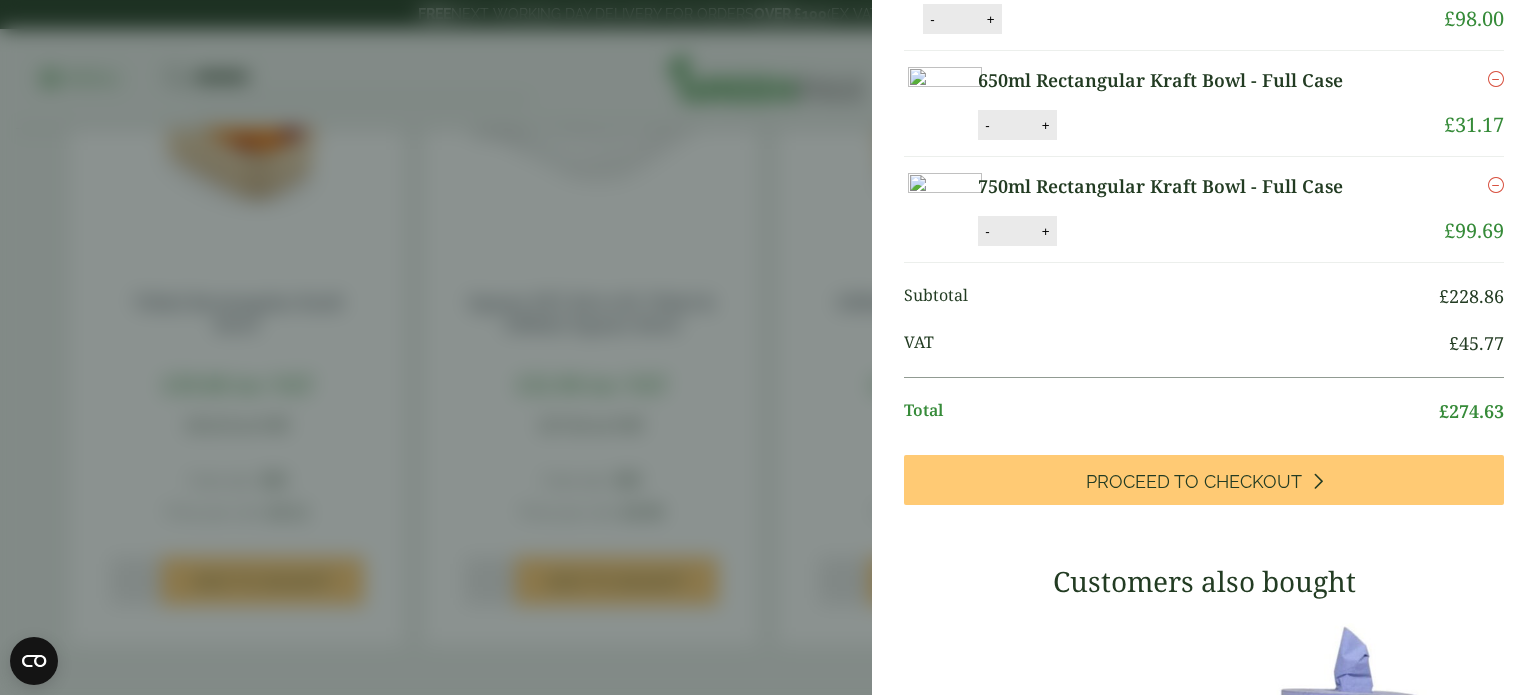 scroll, scrollTop: 400, scrollLeft: 0, axis: vertical 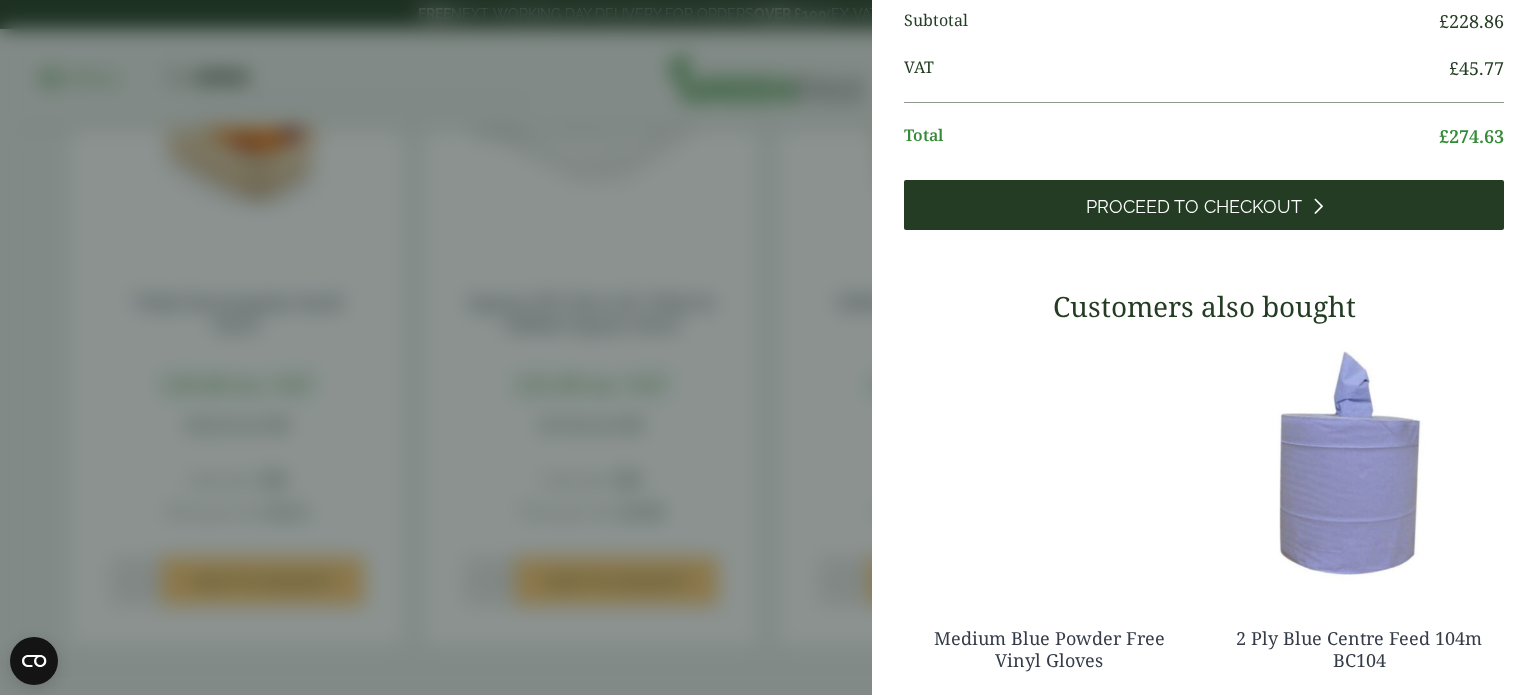 click on "Proceed to Checkout" at bounding box center (1204, 205) 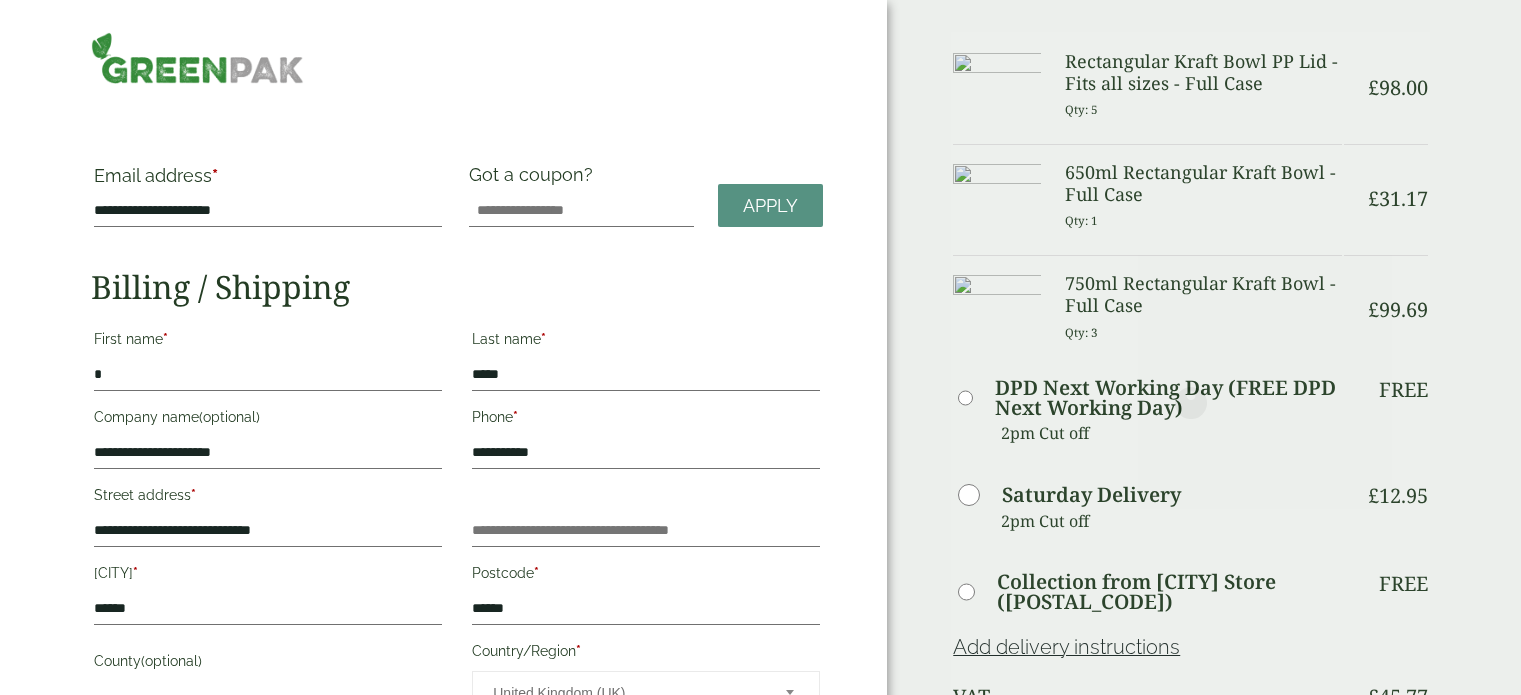 scroll, scrollTop: 0, scrollLeft: 0, axis: both 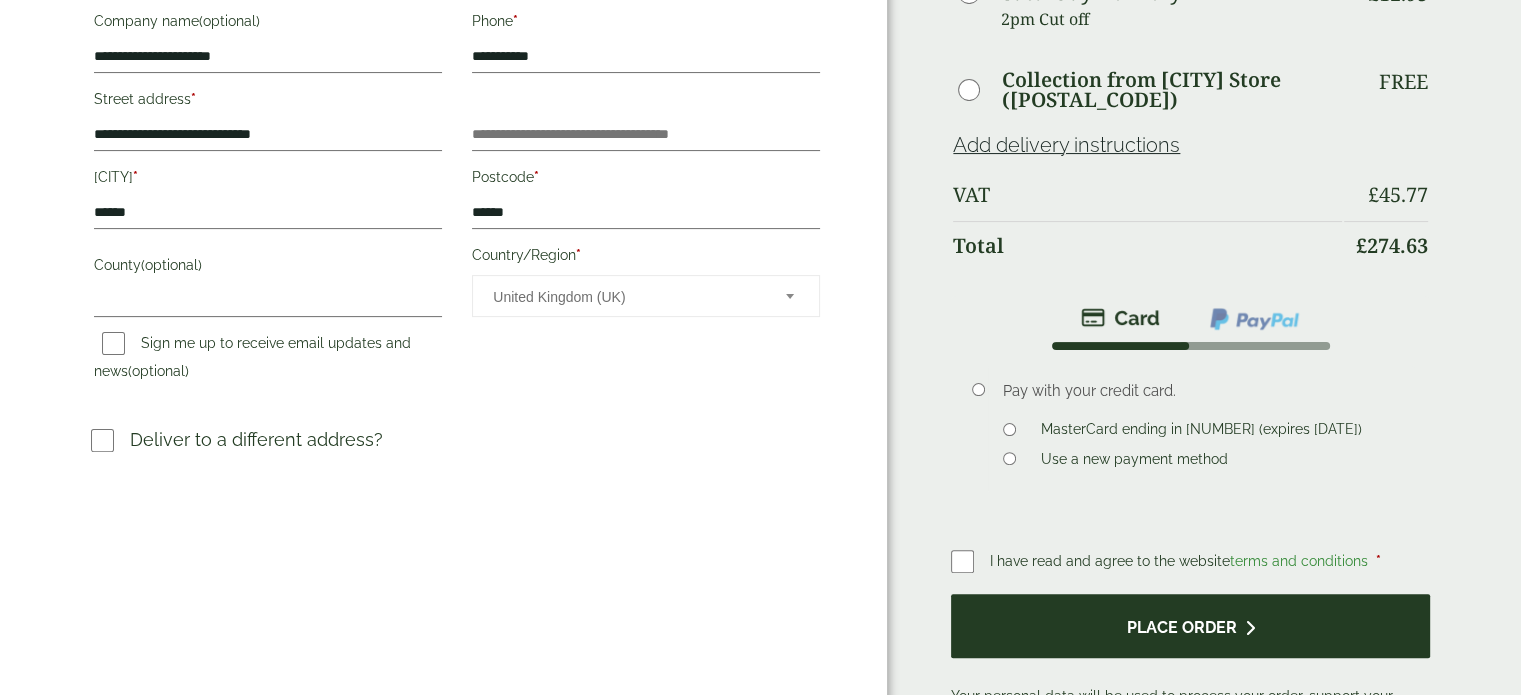 click on "Place order" at bounding box center (1190, 626) 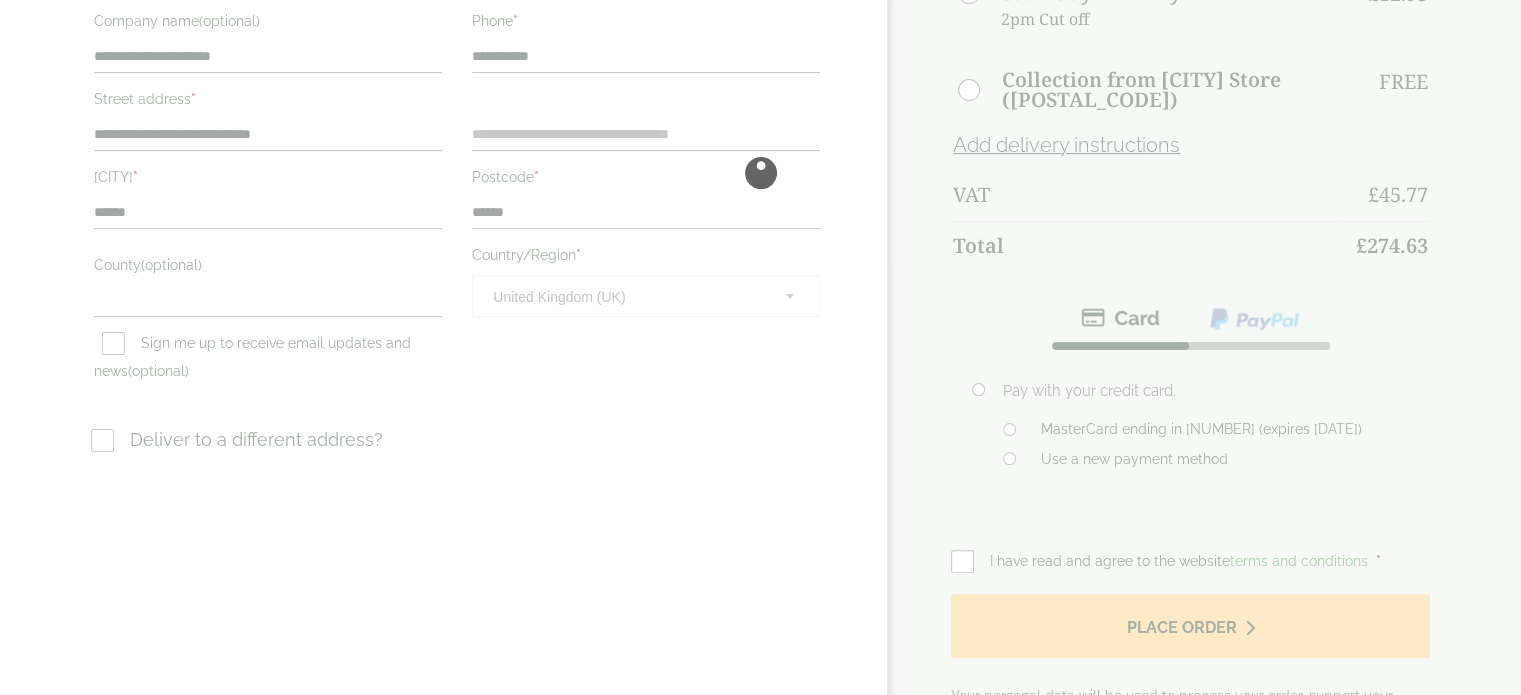 scroll, scrollTop: 0, scrollLeft: 0, axis: both 